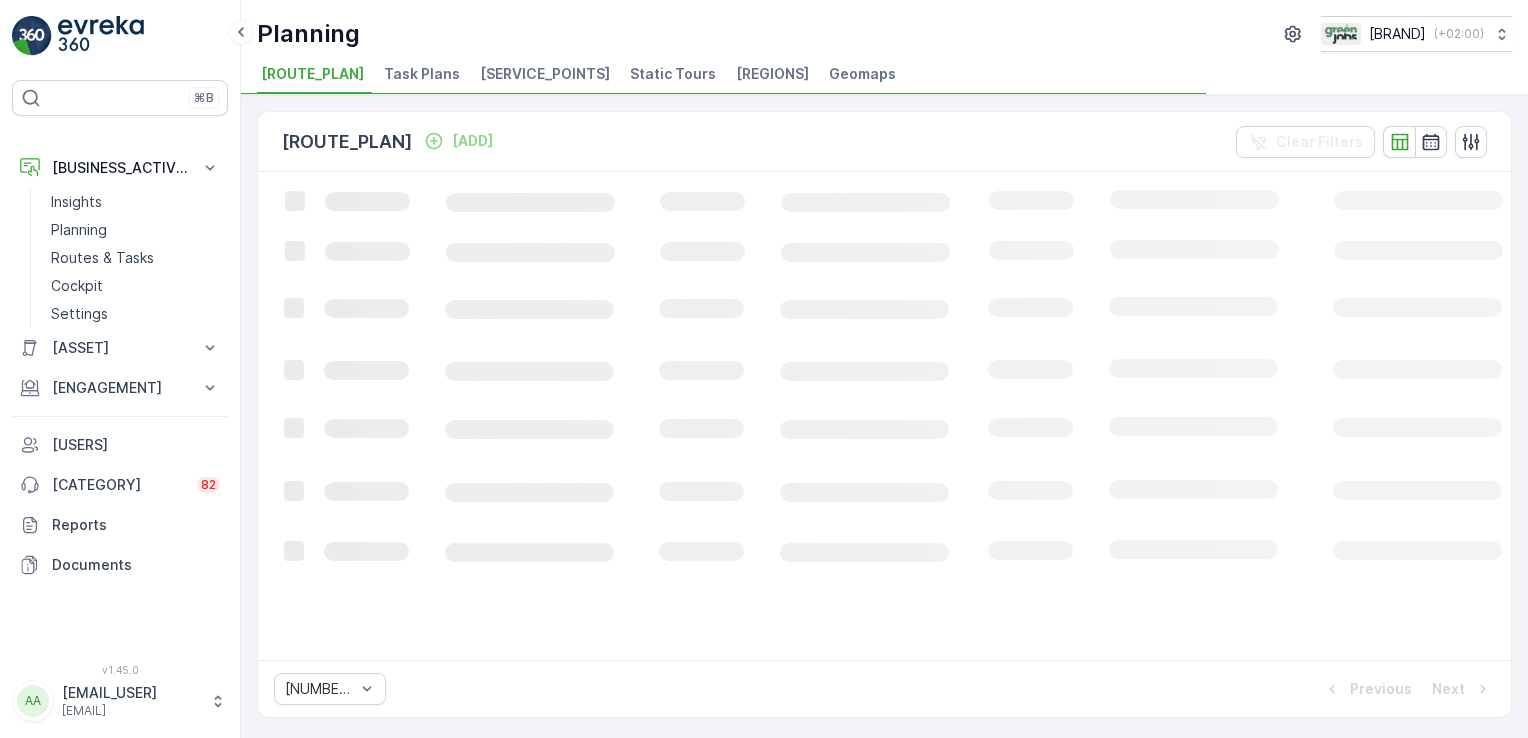 scroll, scrollTop: 0, scrollLeft: 0, axis: both 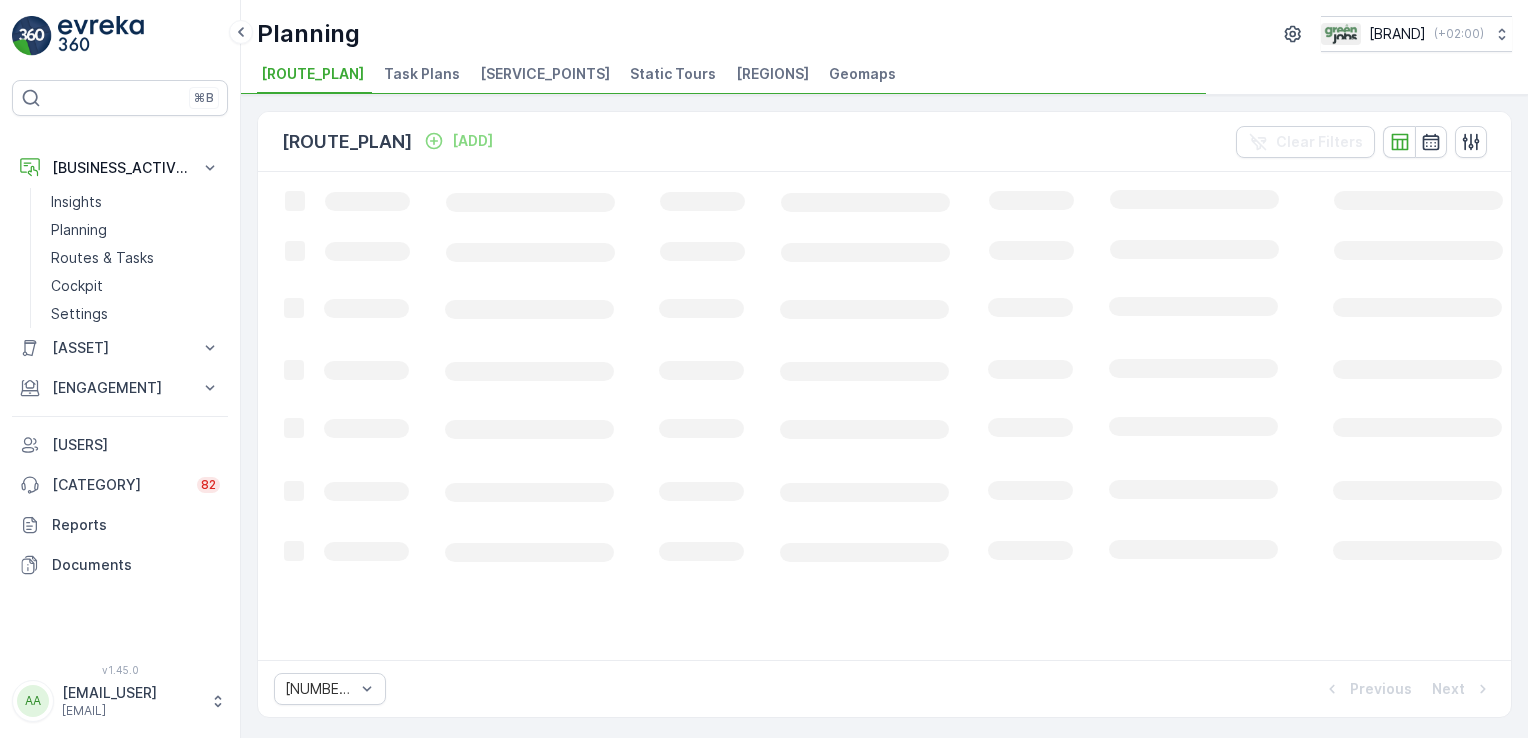 click on "[SERVICE_POINTS]" at bounding box center (545, 74) 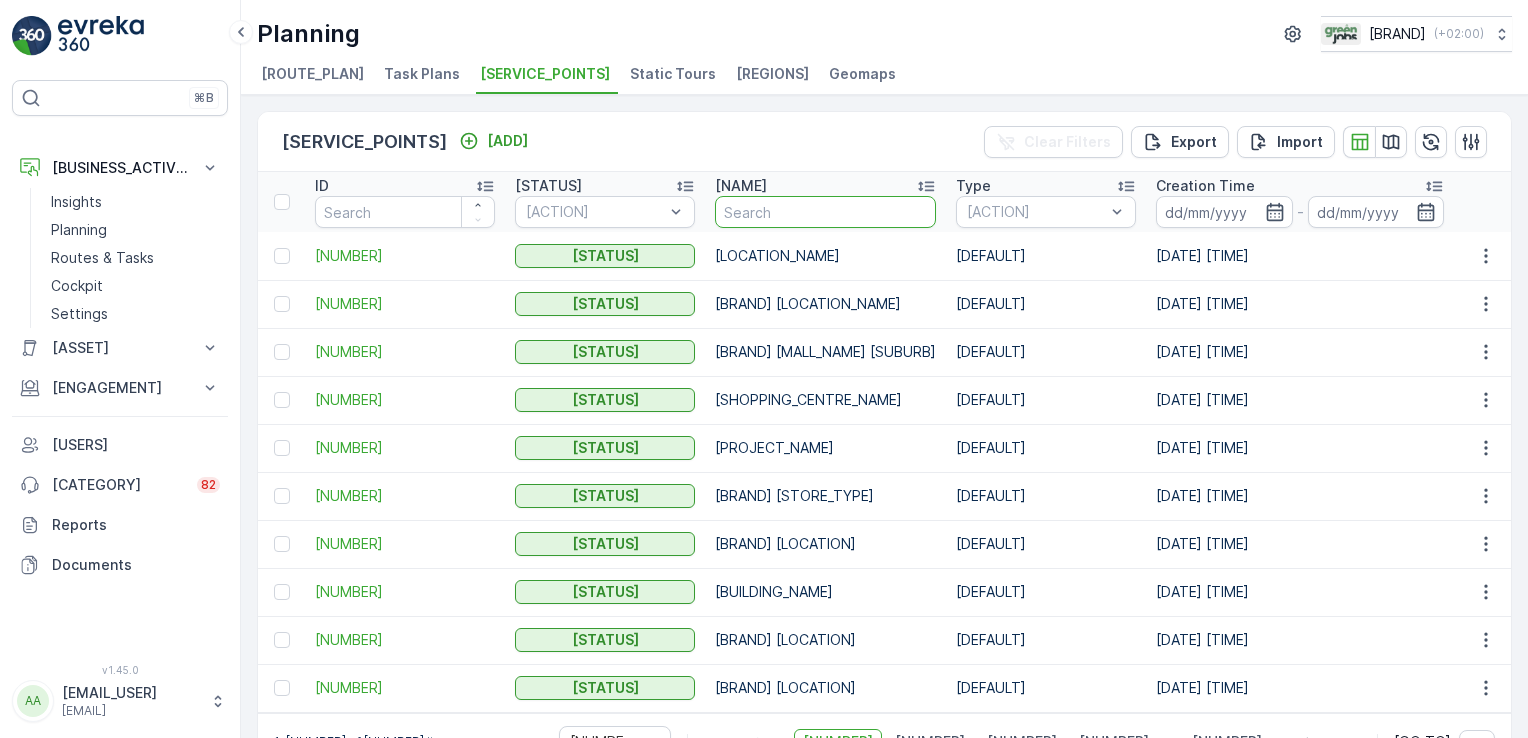 click at bounding box center (825, 212) 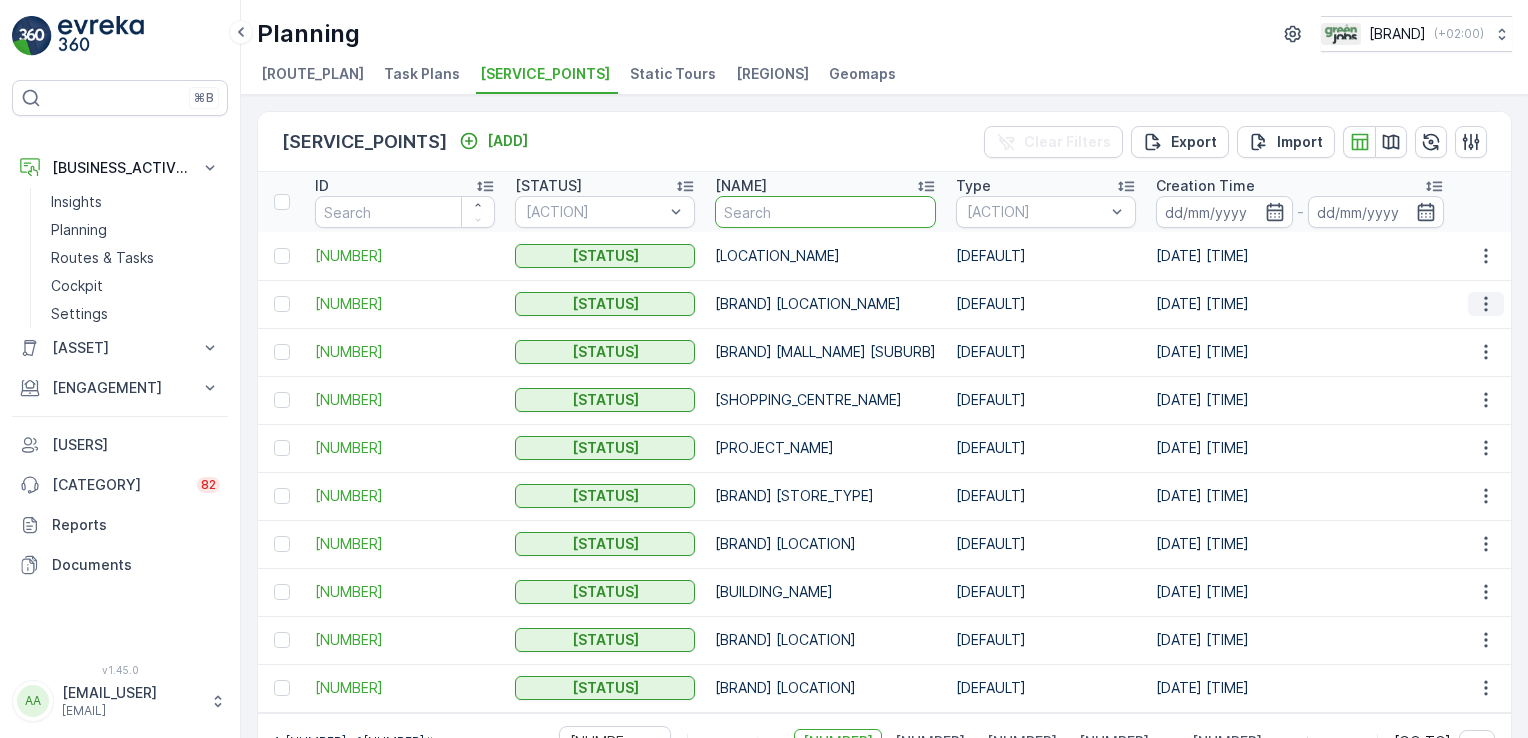click at bounding box center (1486, 304) 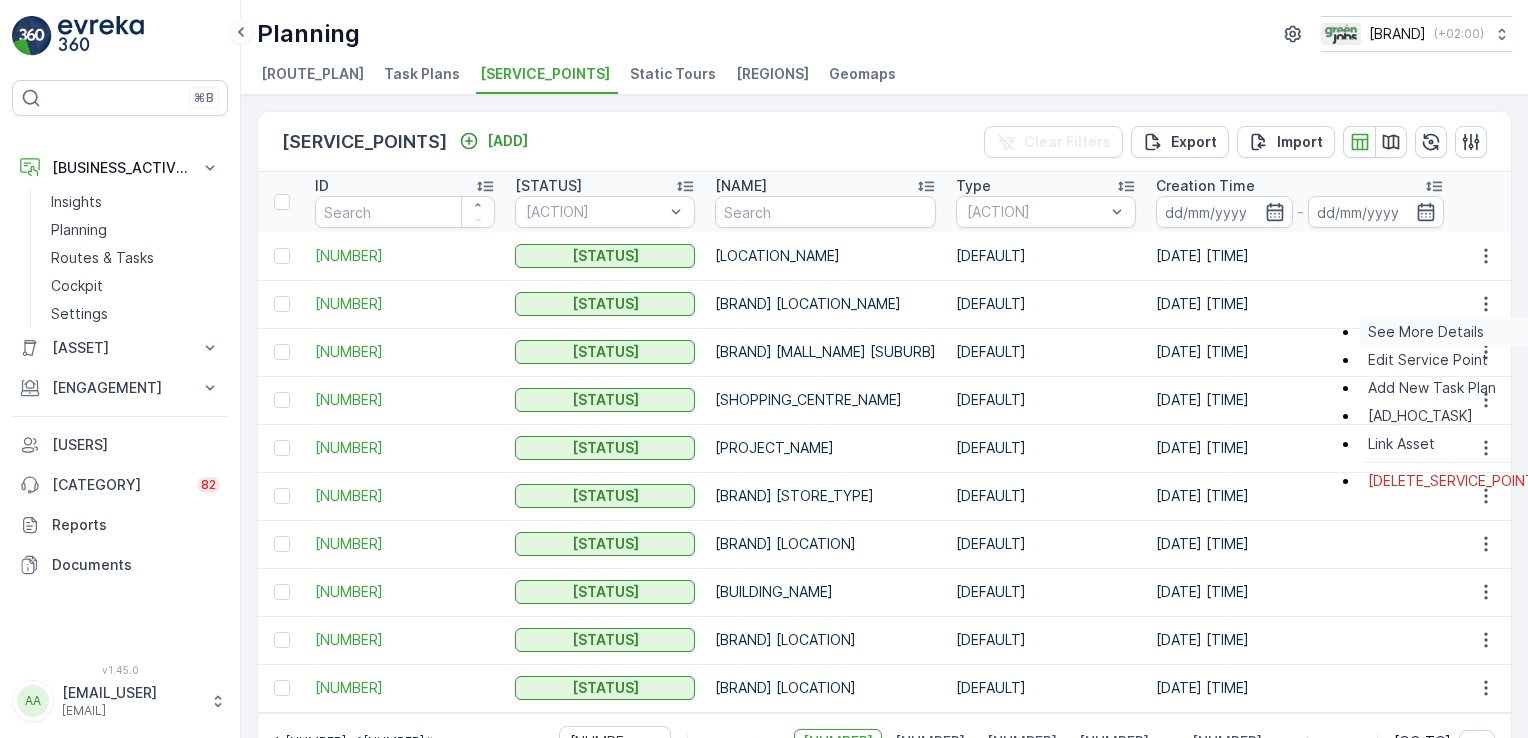 click on "See More Details" at bounding box center [1426, 332] 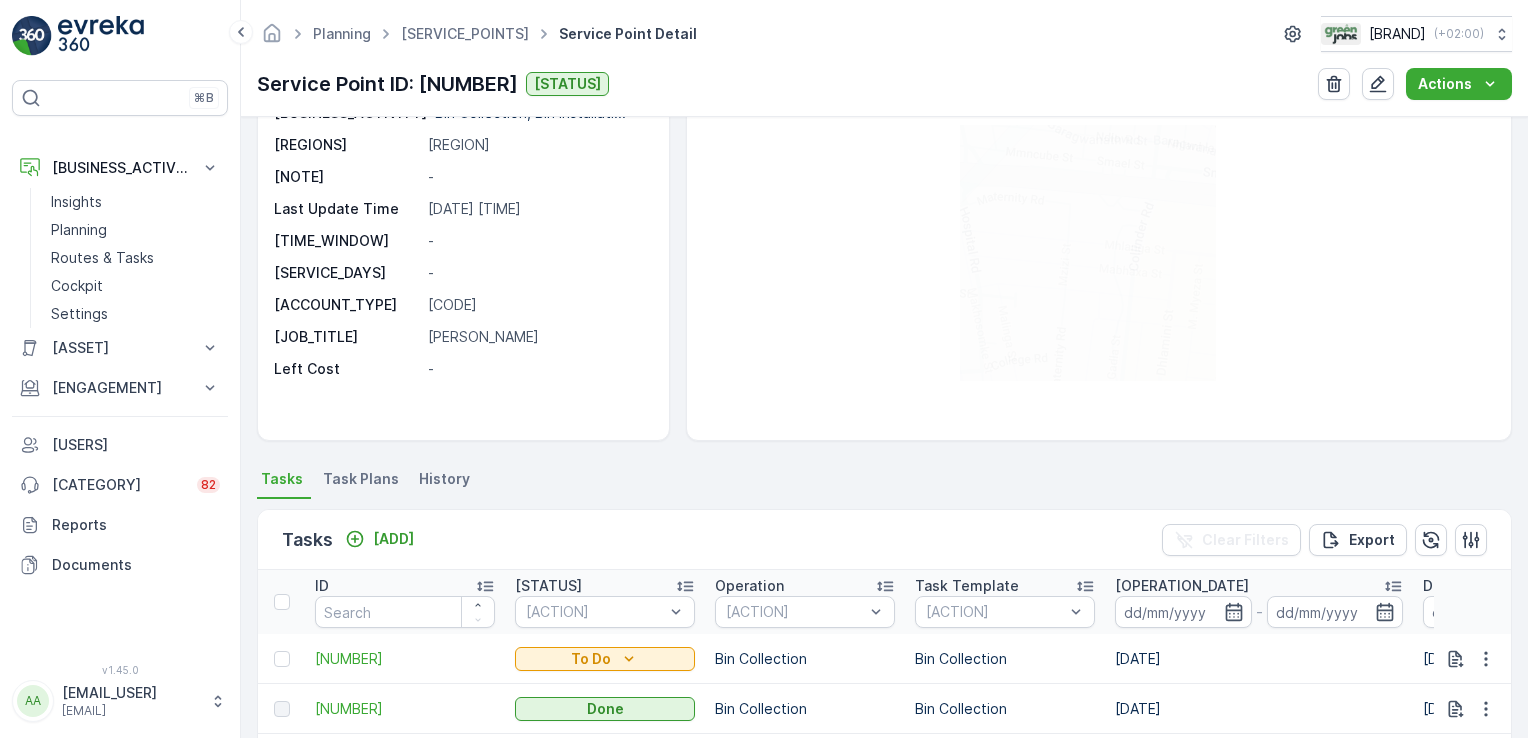 scroll, scrollTop: 224, scrollLeft: 0, axis: vertical 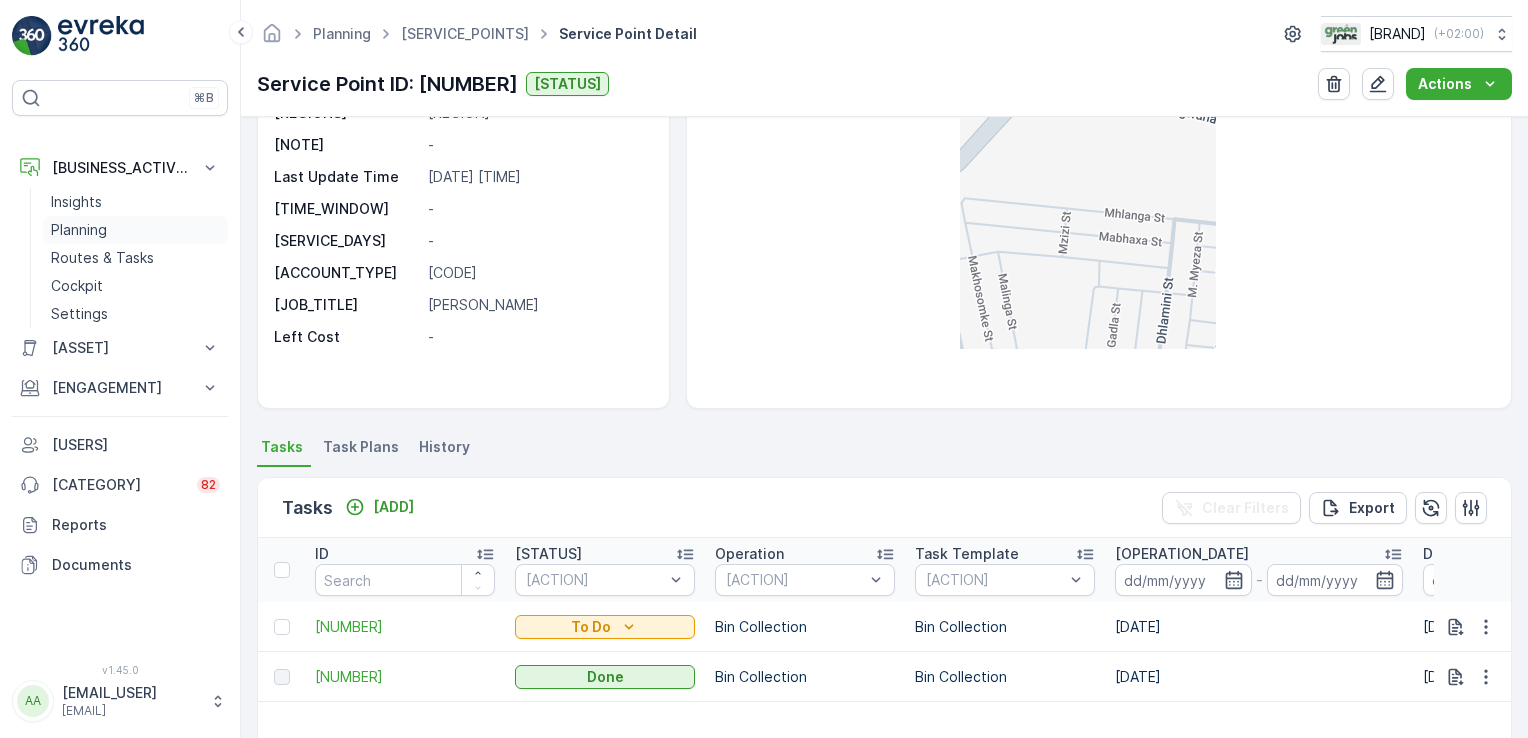 click on "Planning" at bounding box center [79, 230] 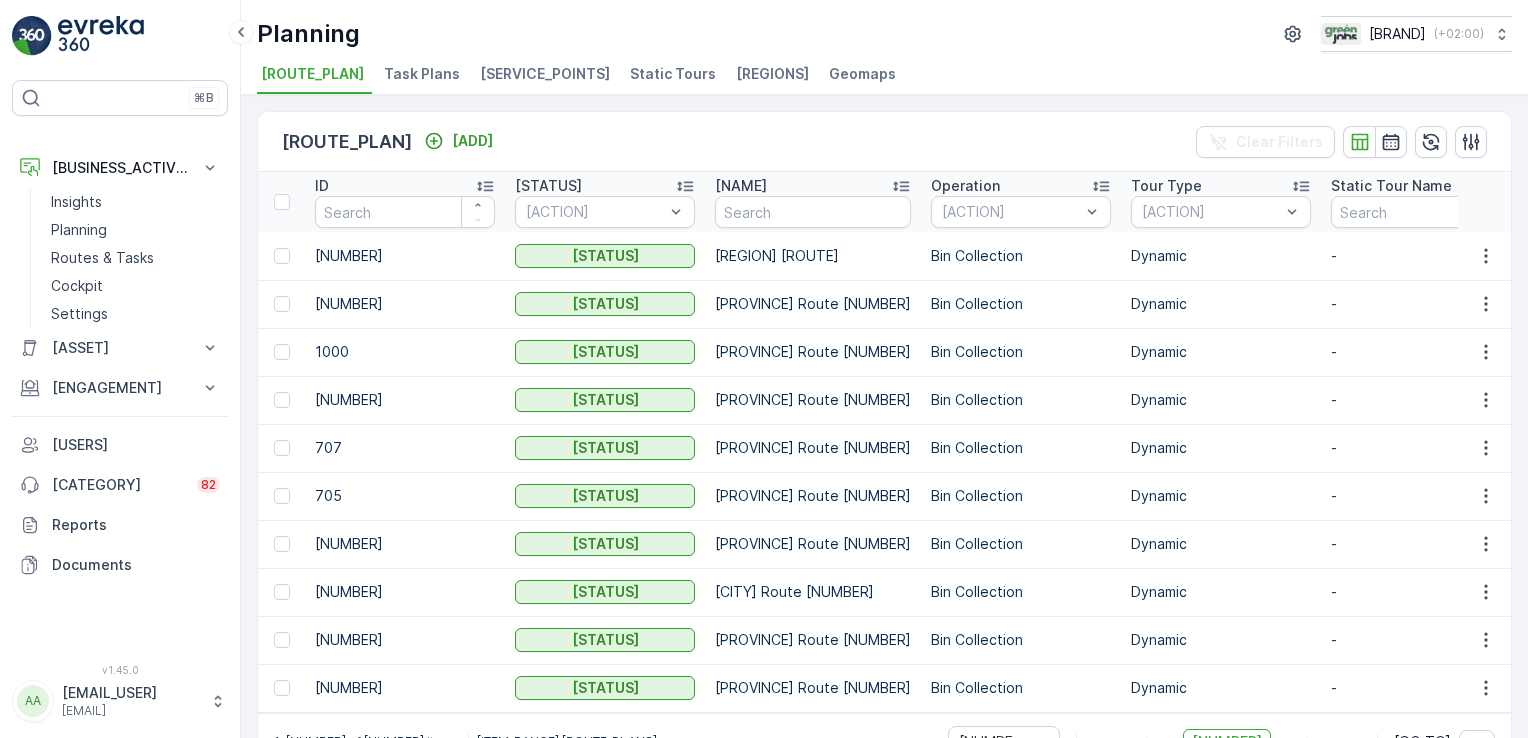 click on "Task Plans" at bounding box center [422, 74] 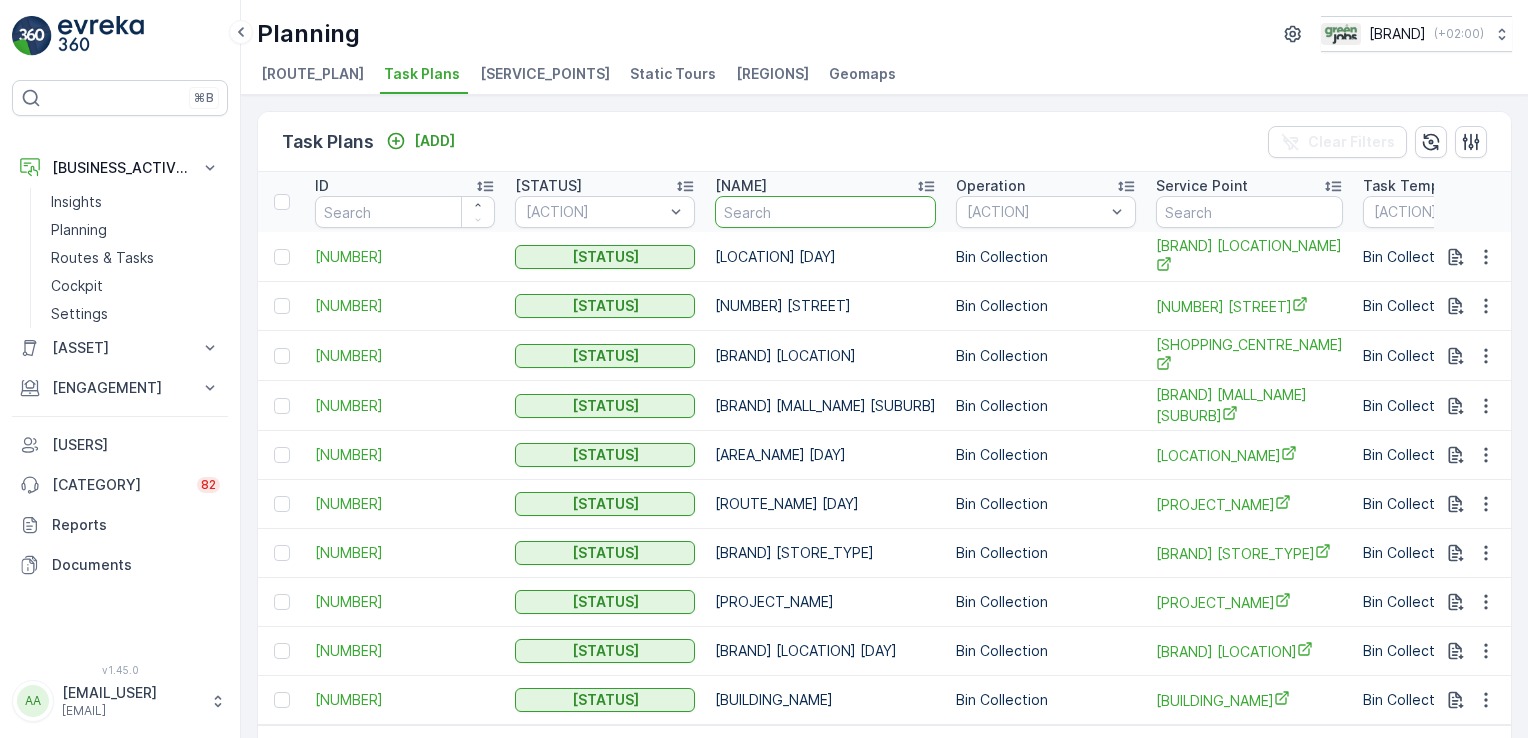 click at bounding box center [825, 212] 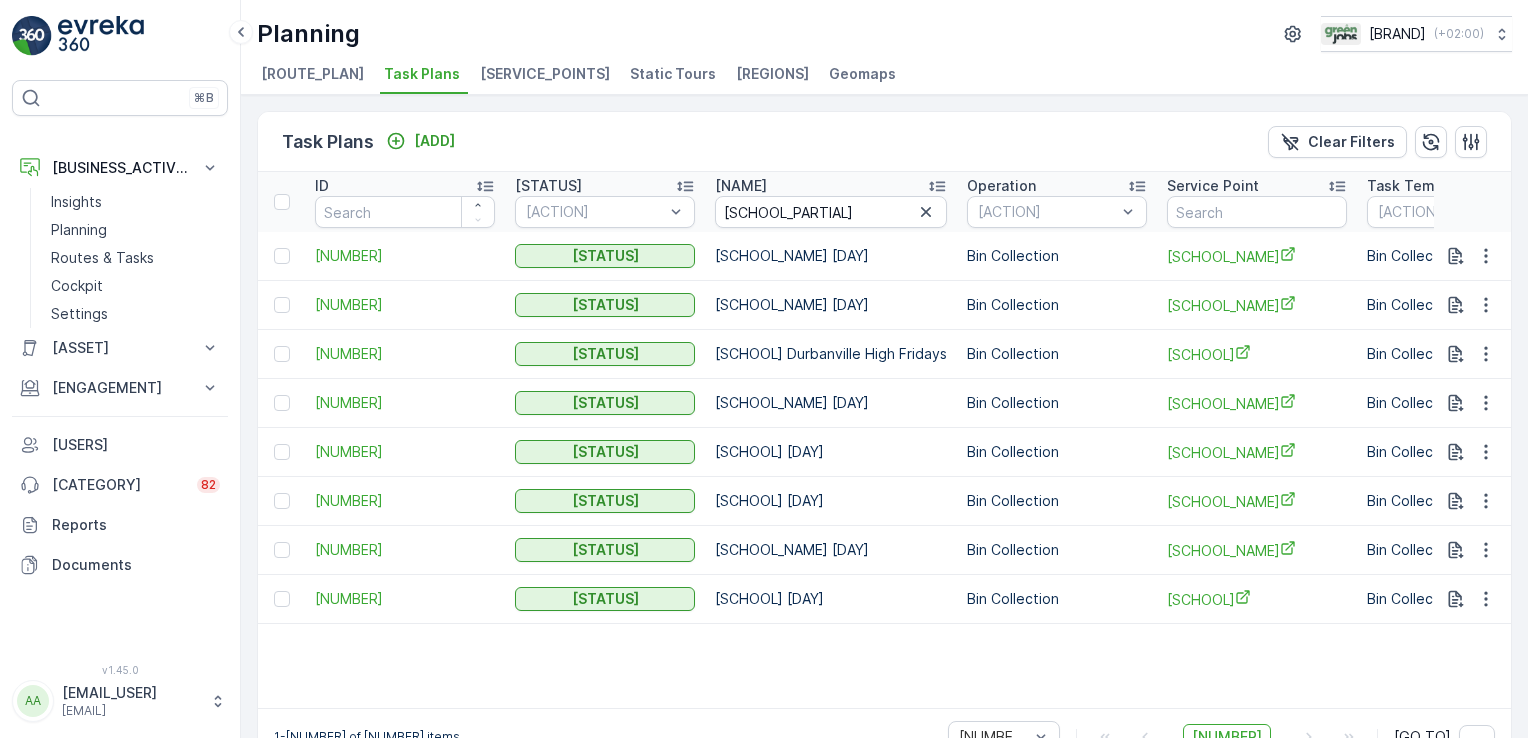 click on "[SERVICE_POINTS]" at bounding box center [545, 74] 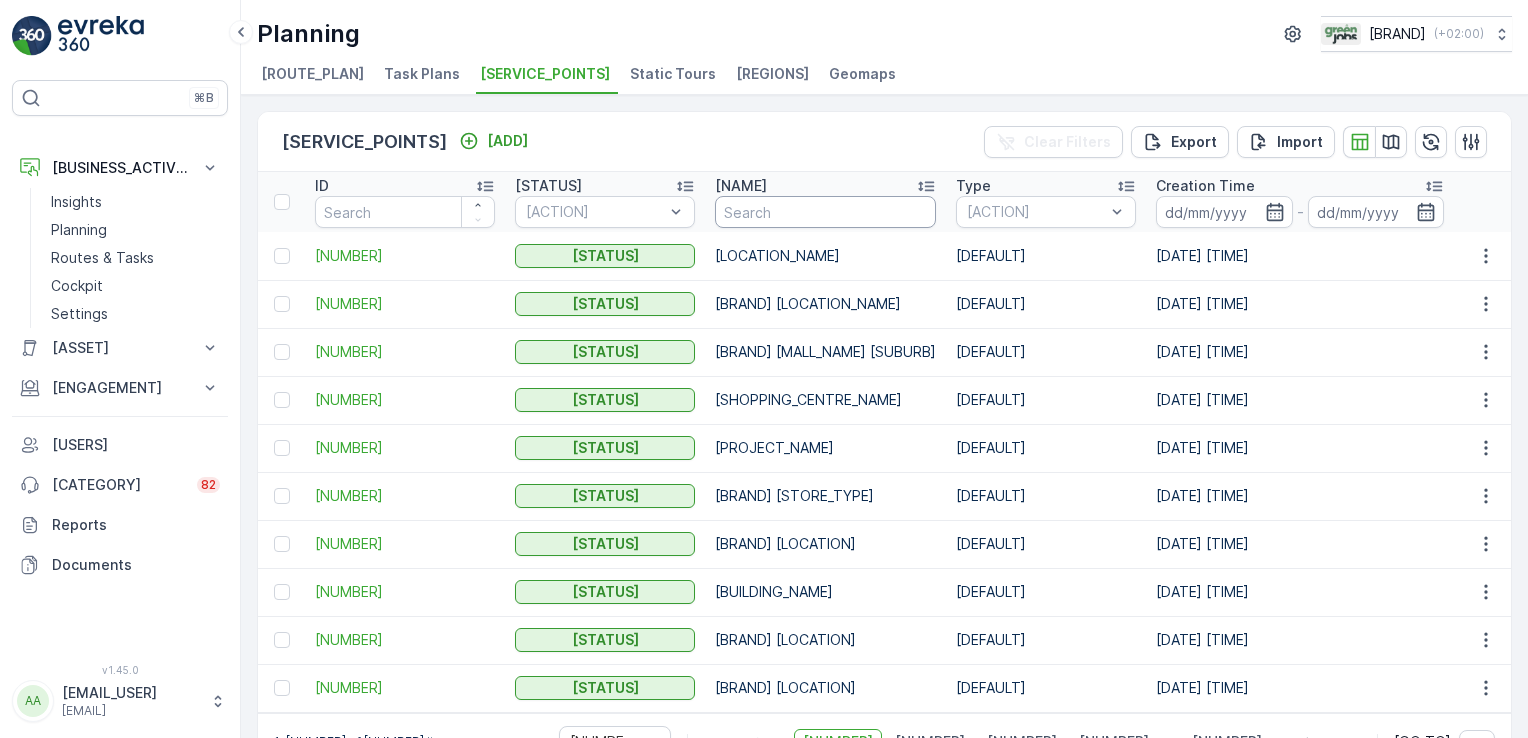 click at bounding box center [825, 212] 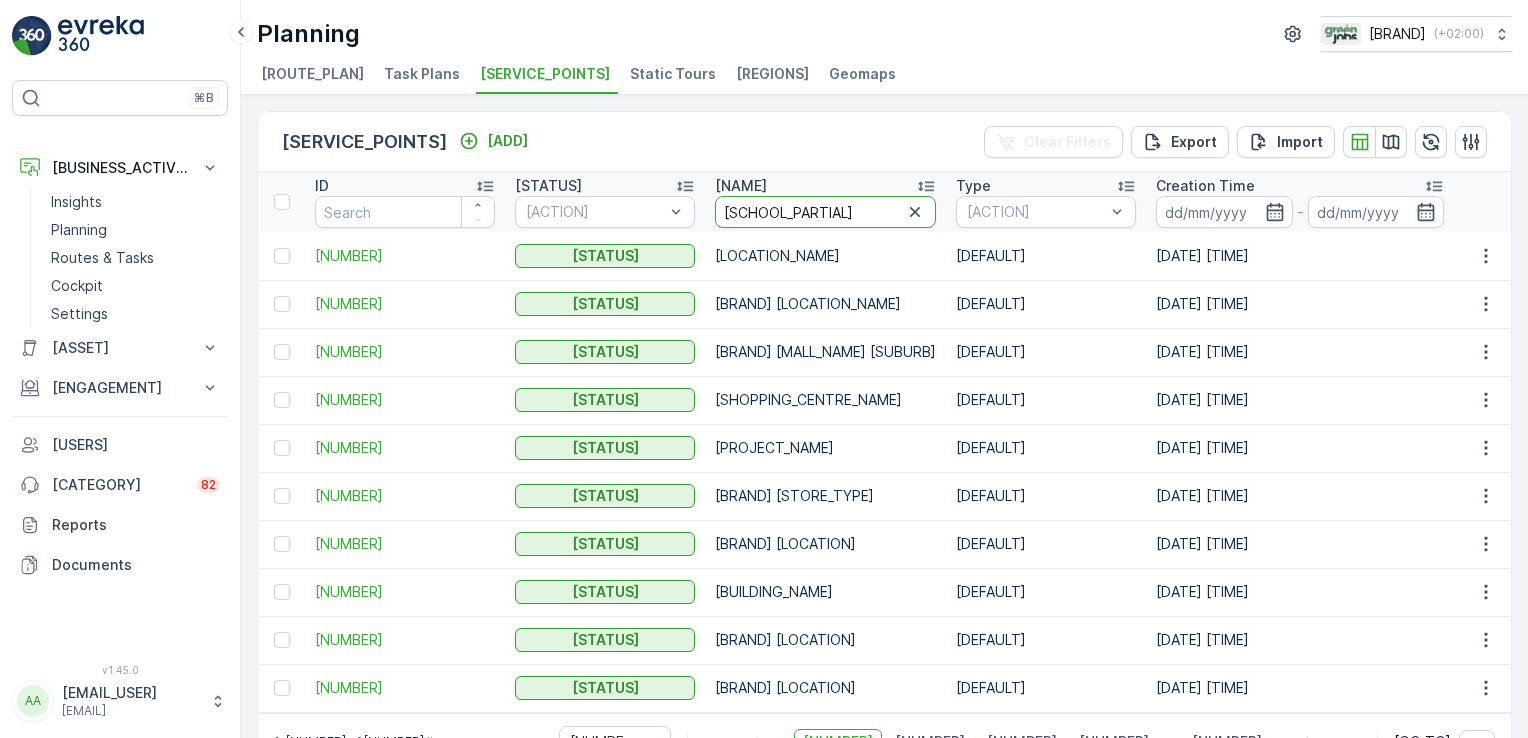 type on "[SCHOOL_PARTIAL]" 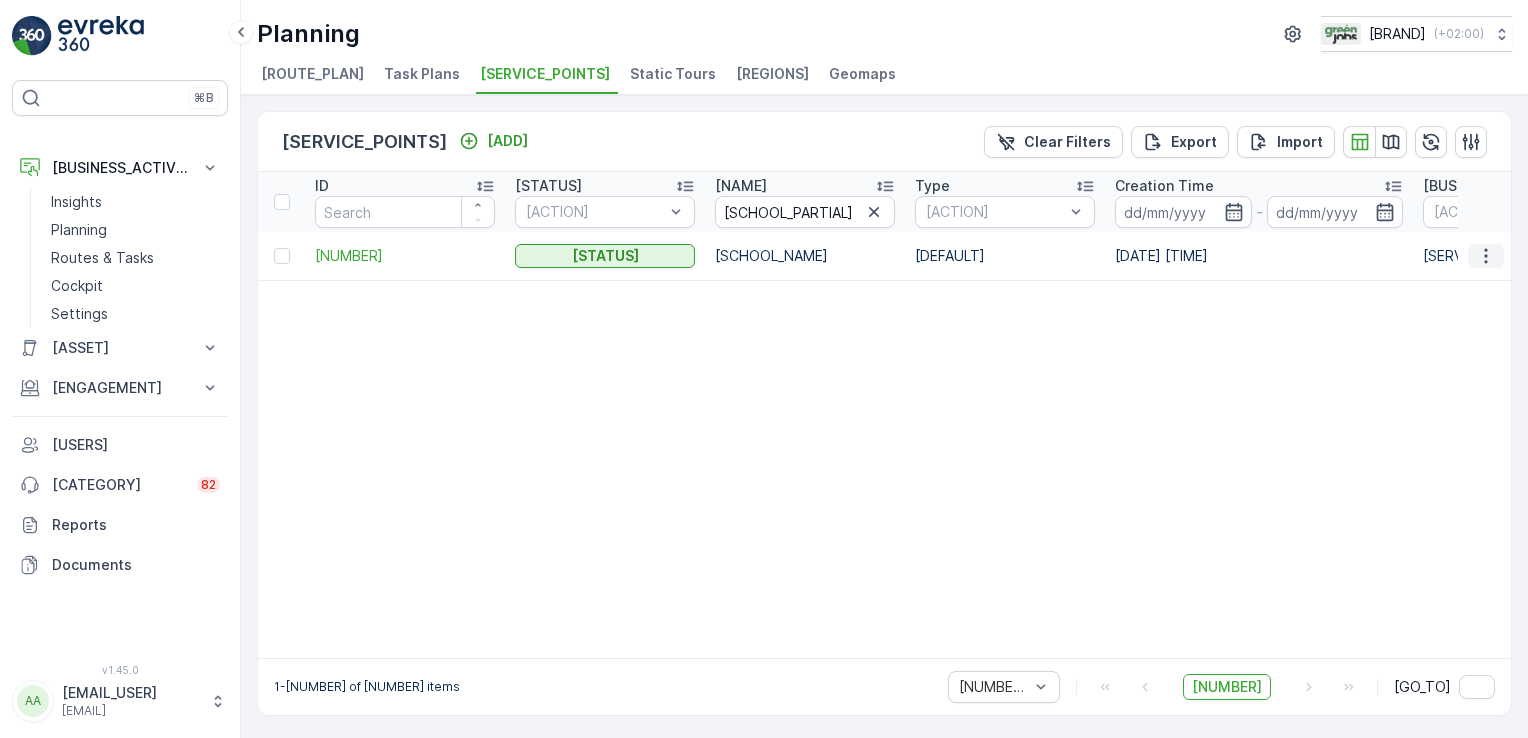 click at bounding box center [1486, 256] 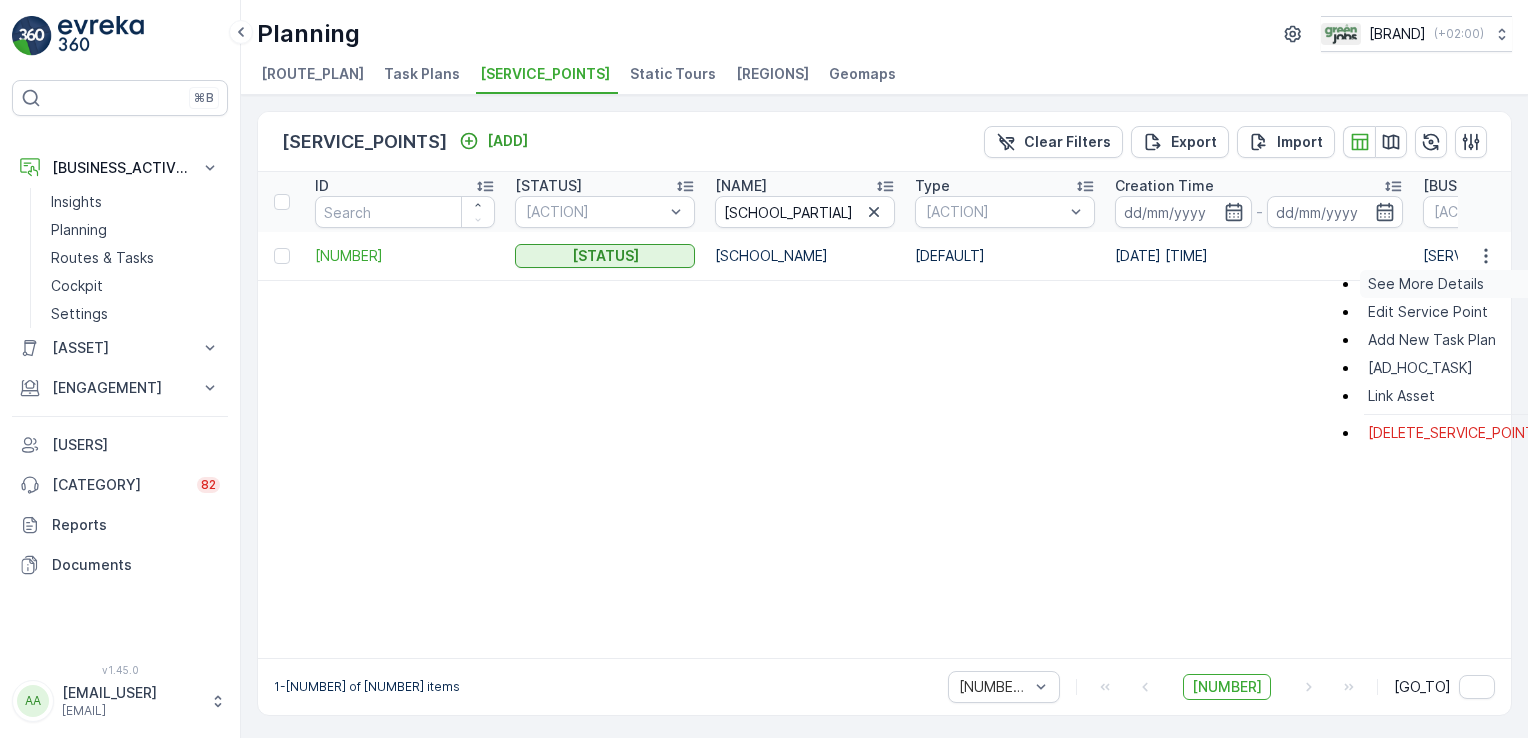 click on "See More Details" at bounding box center (1426, 284) 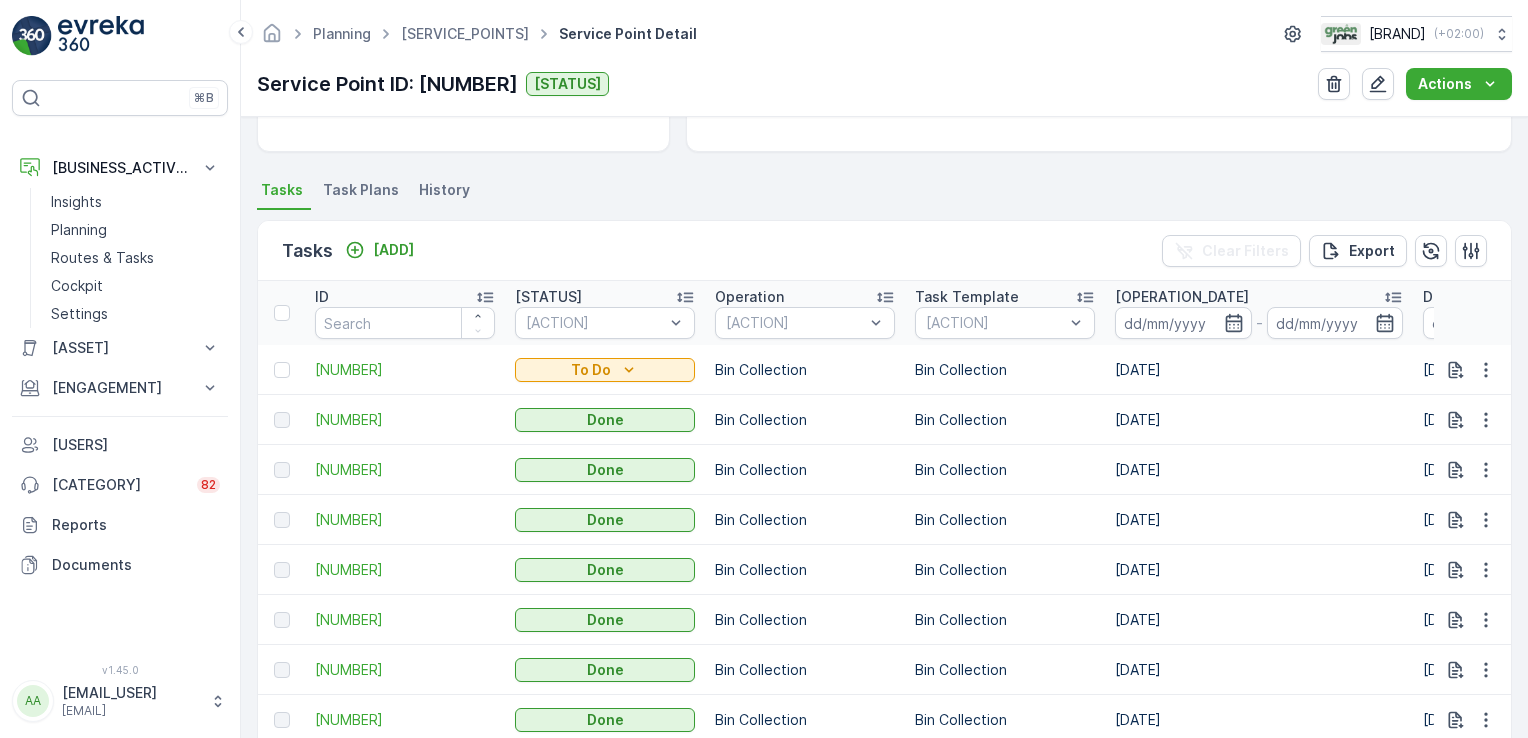 scroll, scrollTop: 516, scrollLeft: 0, axis: vertical 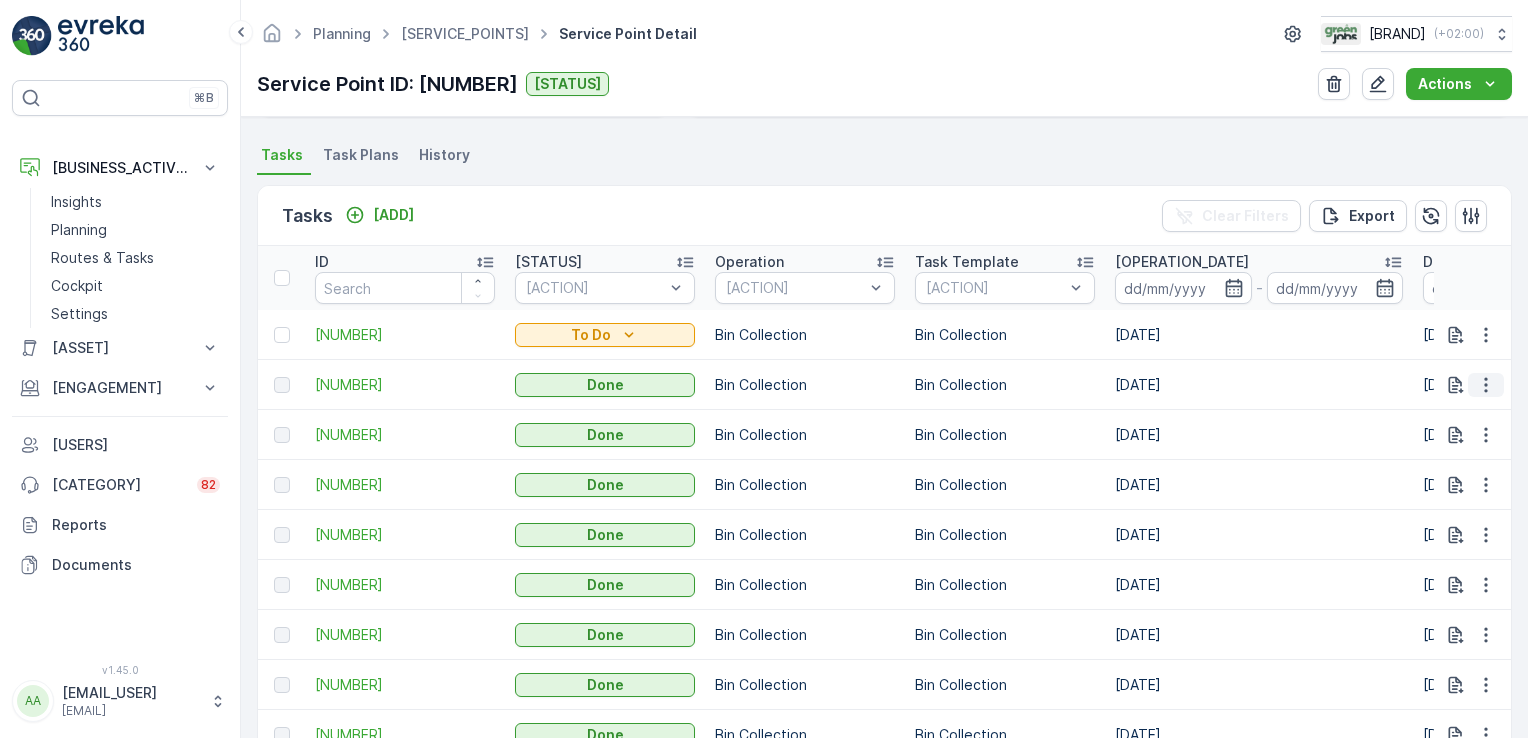 click at bounding box center (1486, 385) 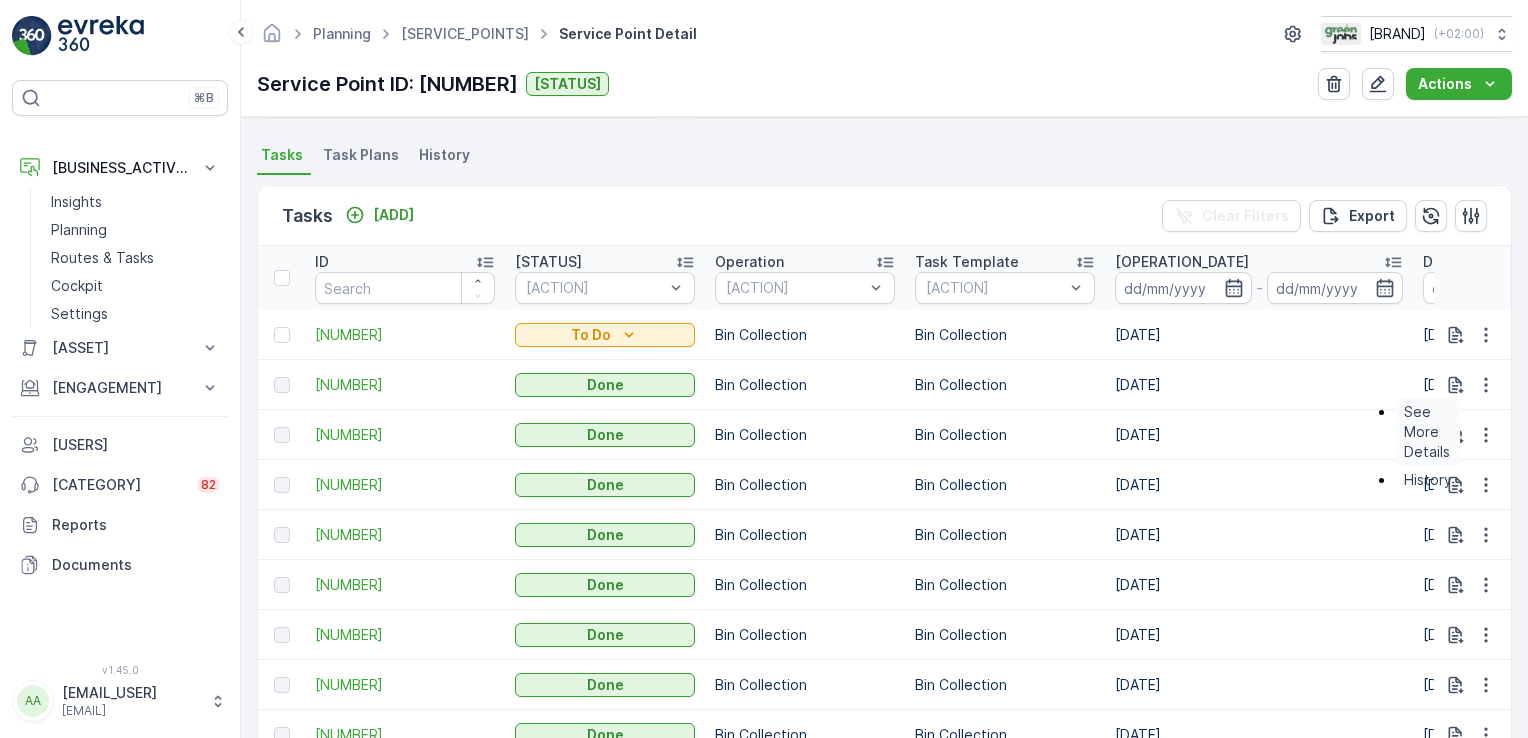 click on "See More Details" at bounding box center [1428, 432] 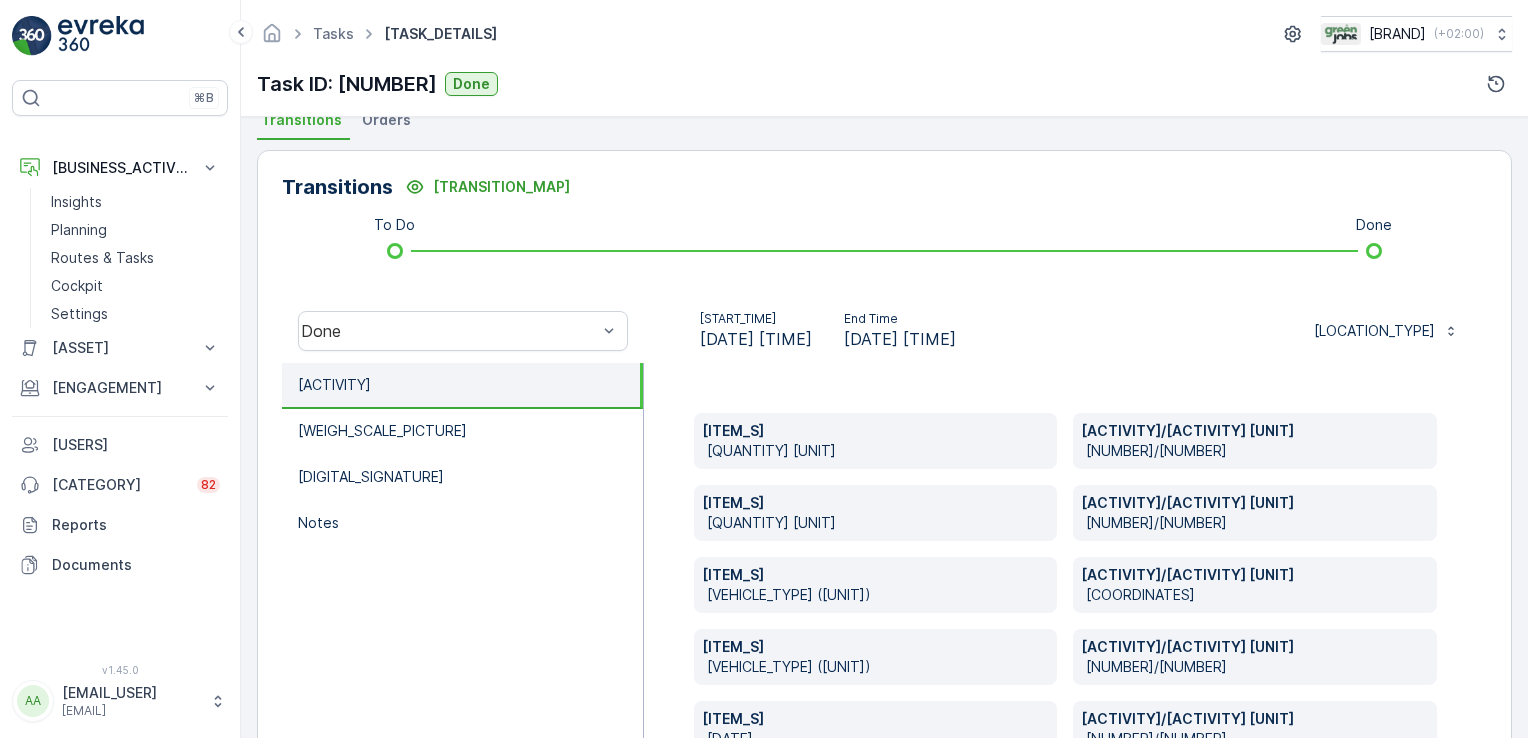 scroll, scrollTop: 436, scrollLeft: 0, axis: vertical 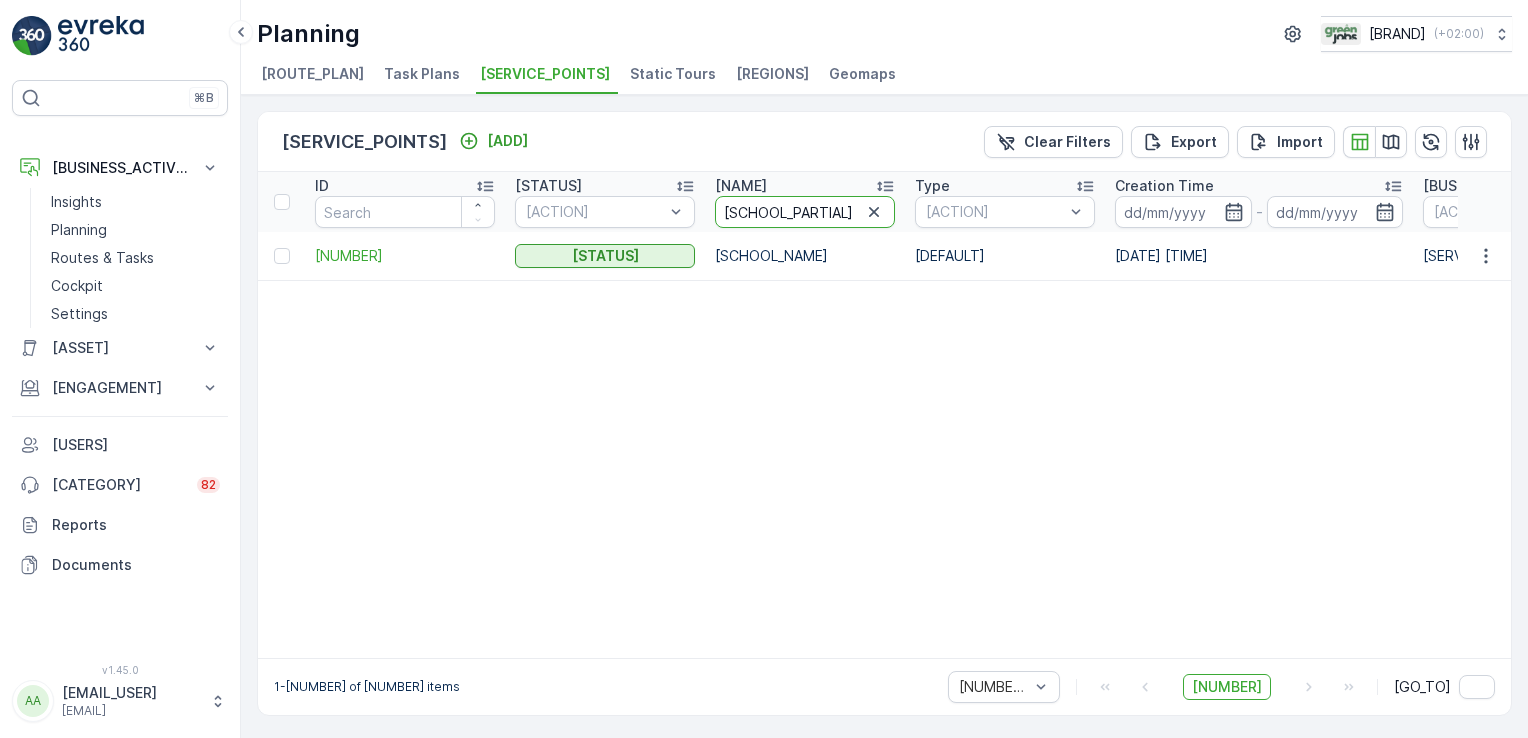 click on "[SCHOOL_PARTIAL]" at bounding box center [805, 212] 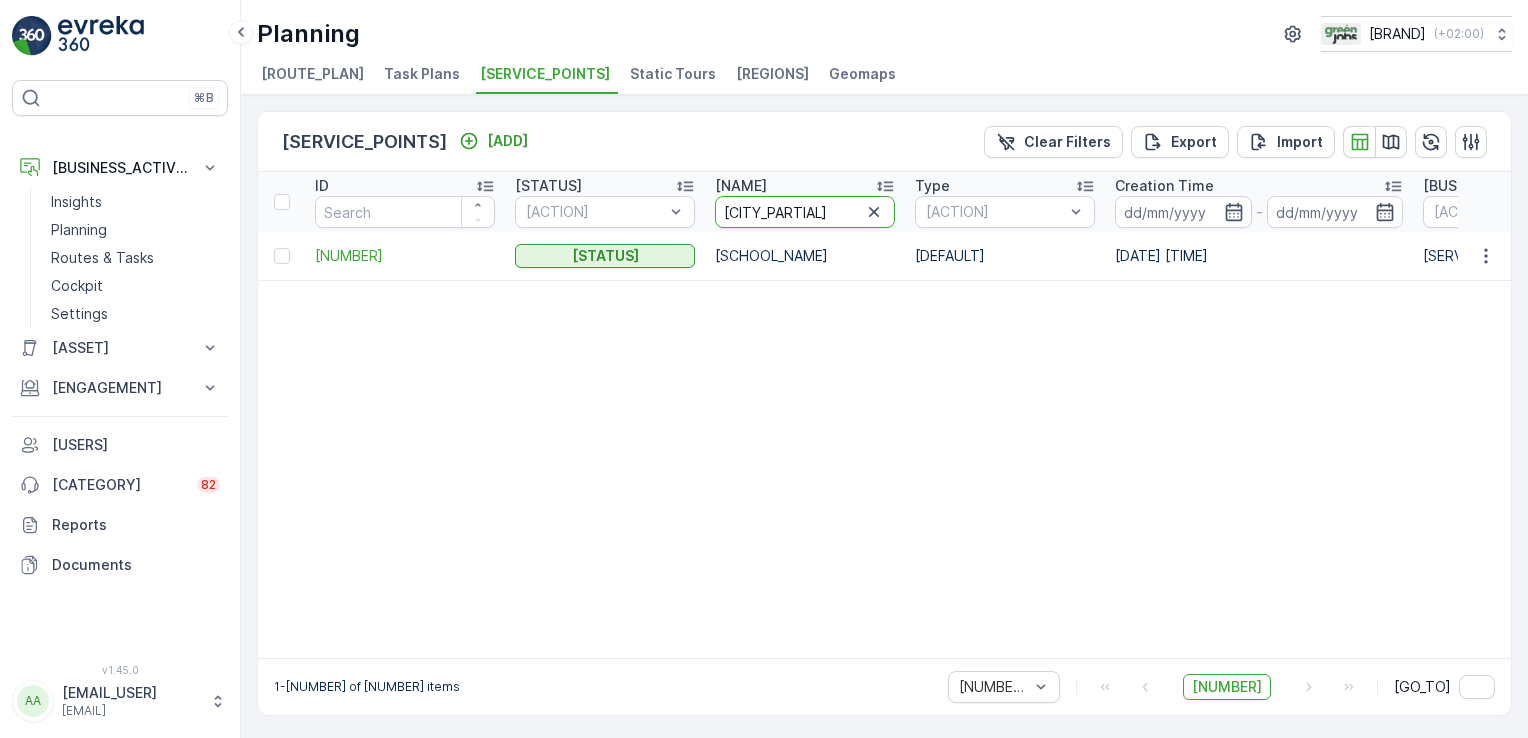 type on "[CITY_PARTIAL]" 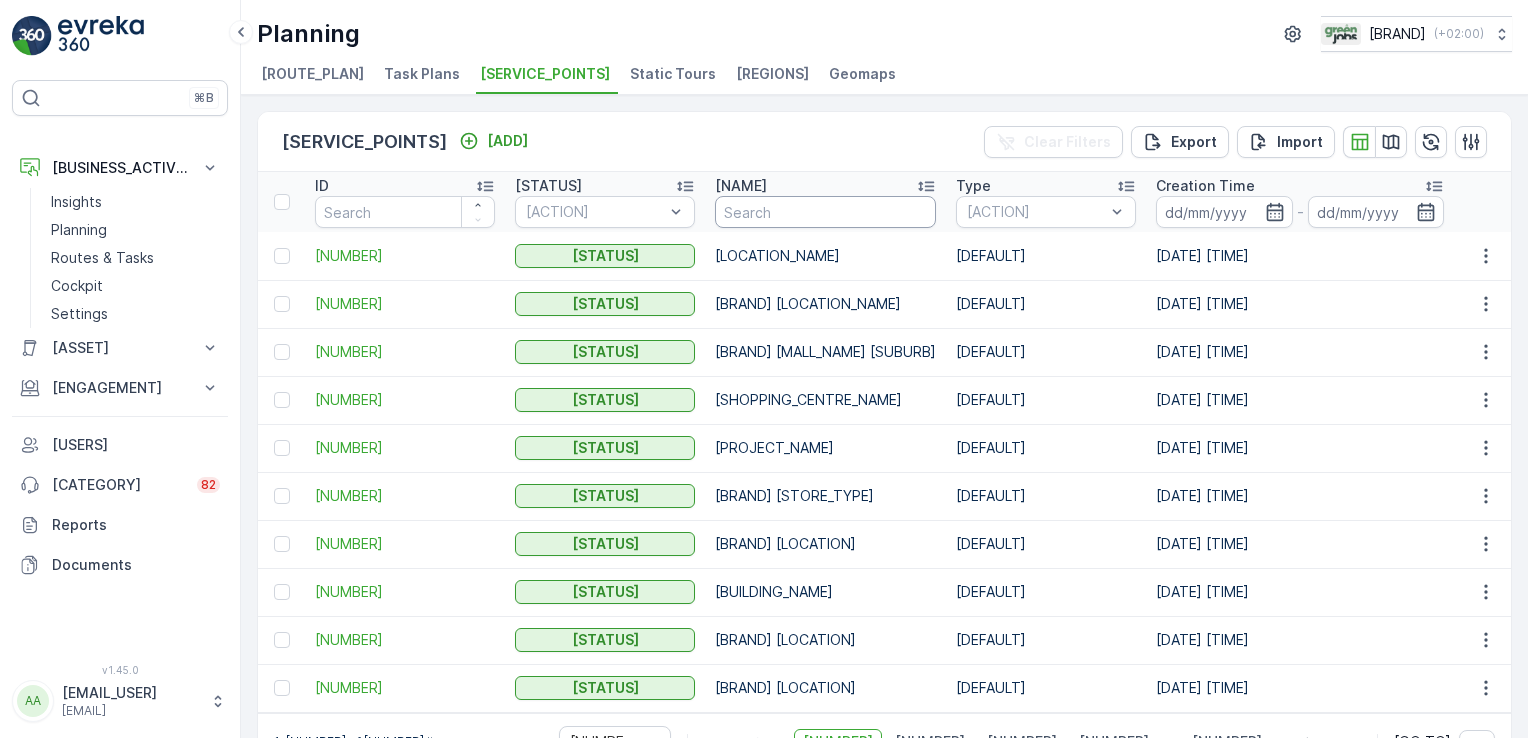 click at bounding box center [825, 212] 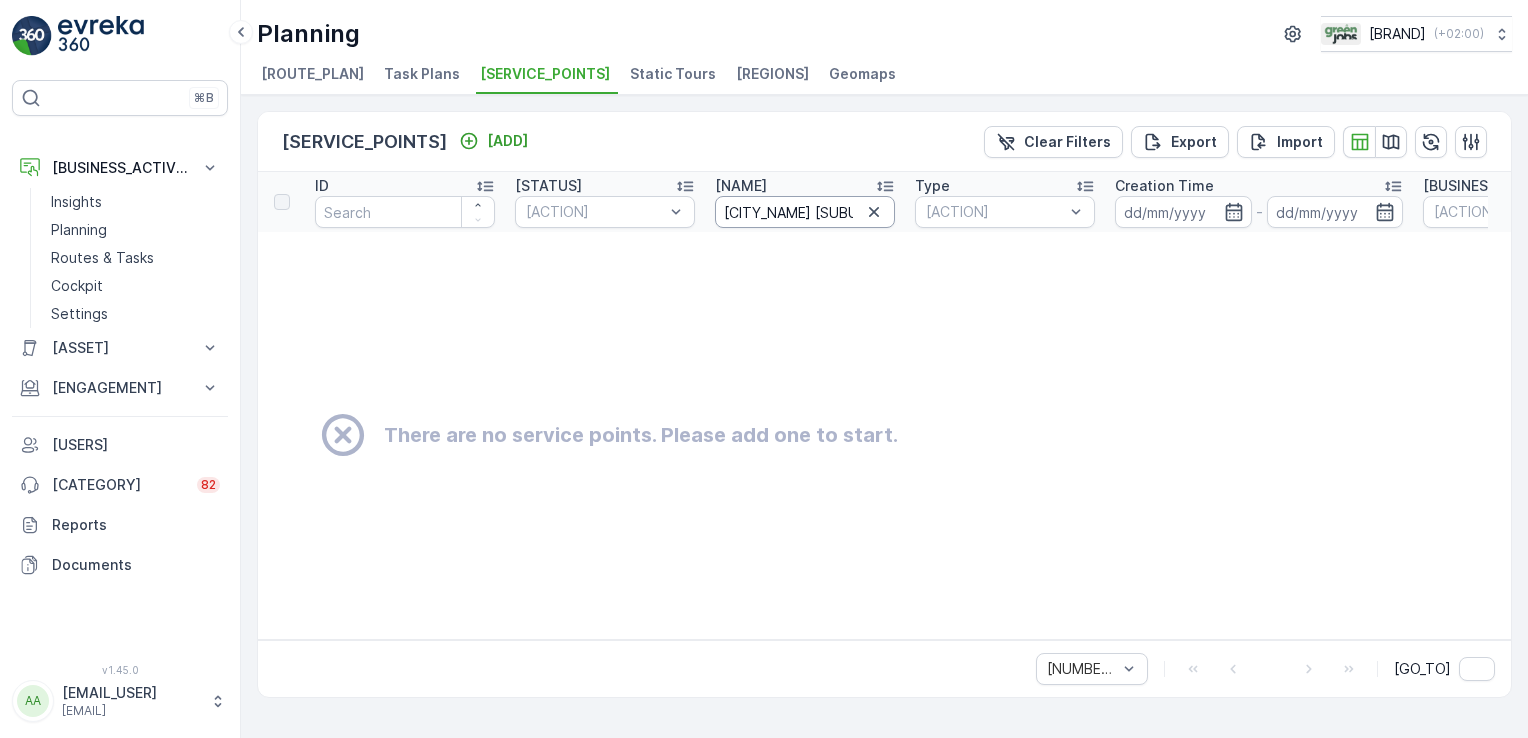 click on "[CITY_NAME] [SUBURB_PREFIX]" at bounding box center (805, 212) 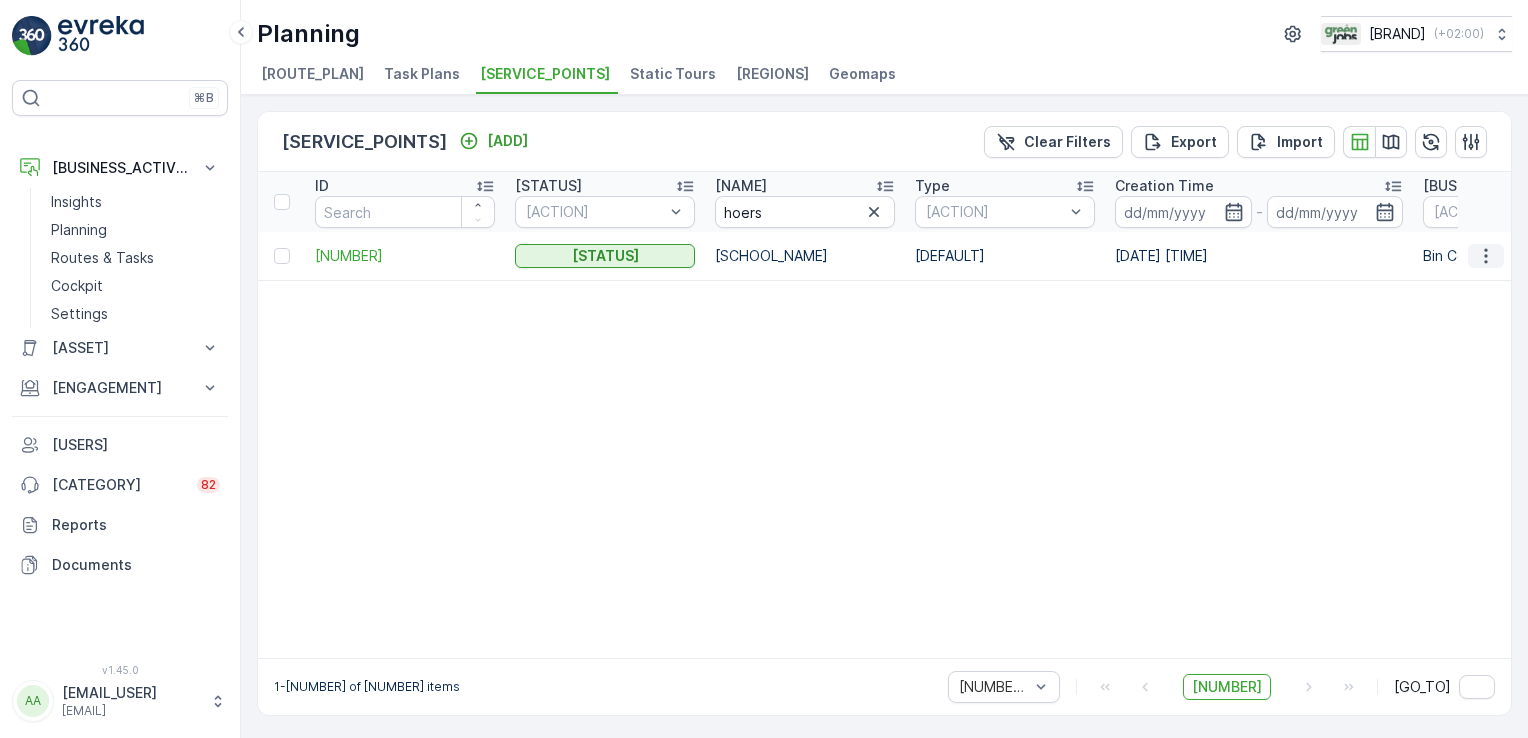 click at bounding box center (1485, 255) 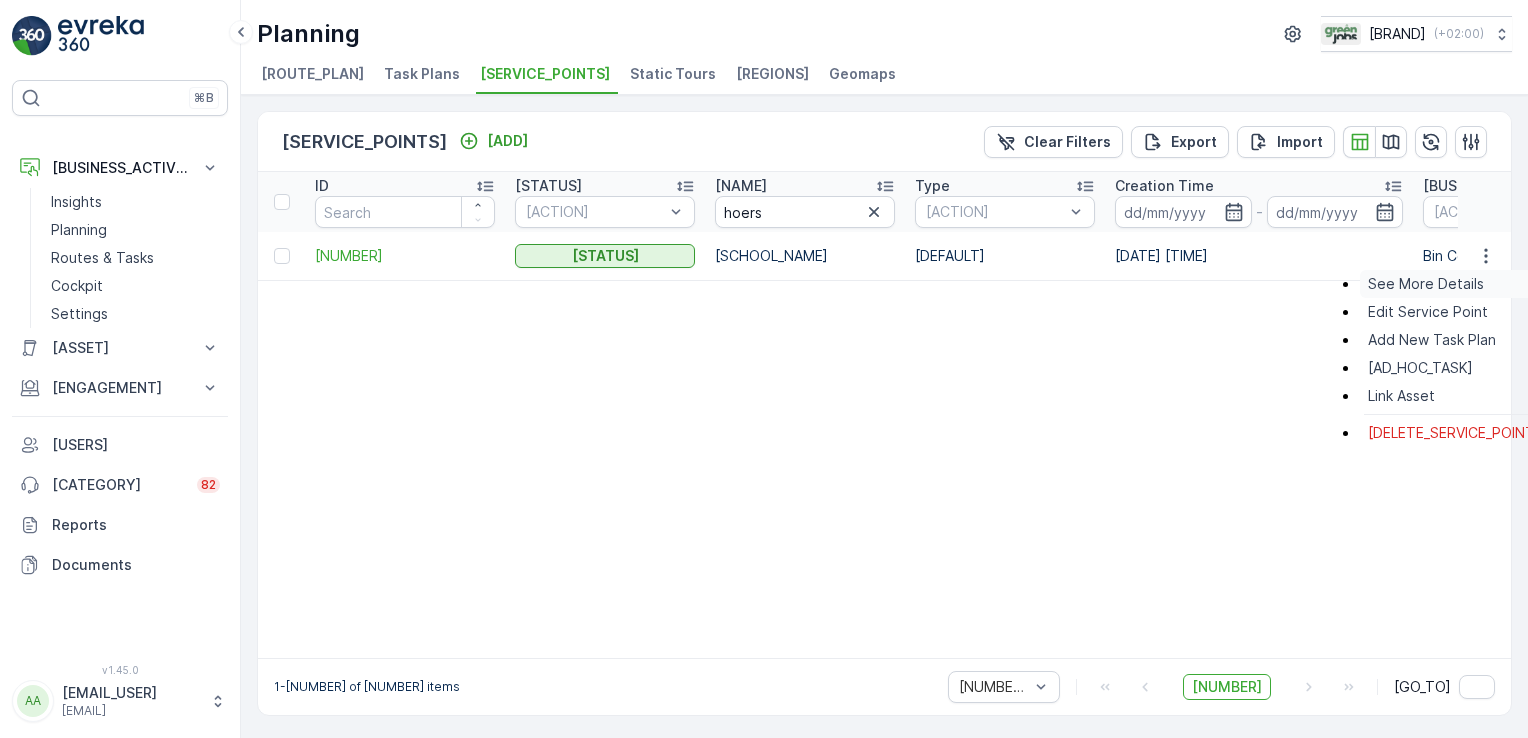 click on "See More Details" at bounding box center (1426, 284) 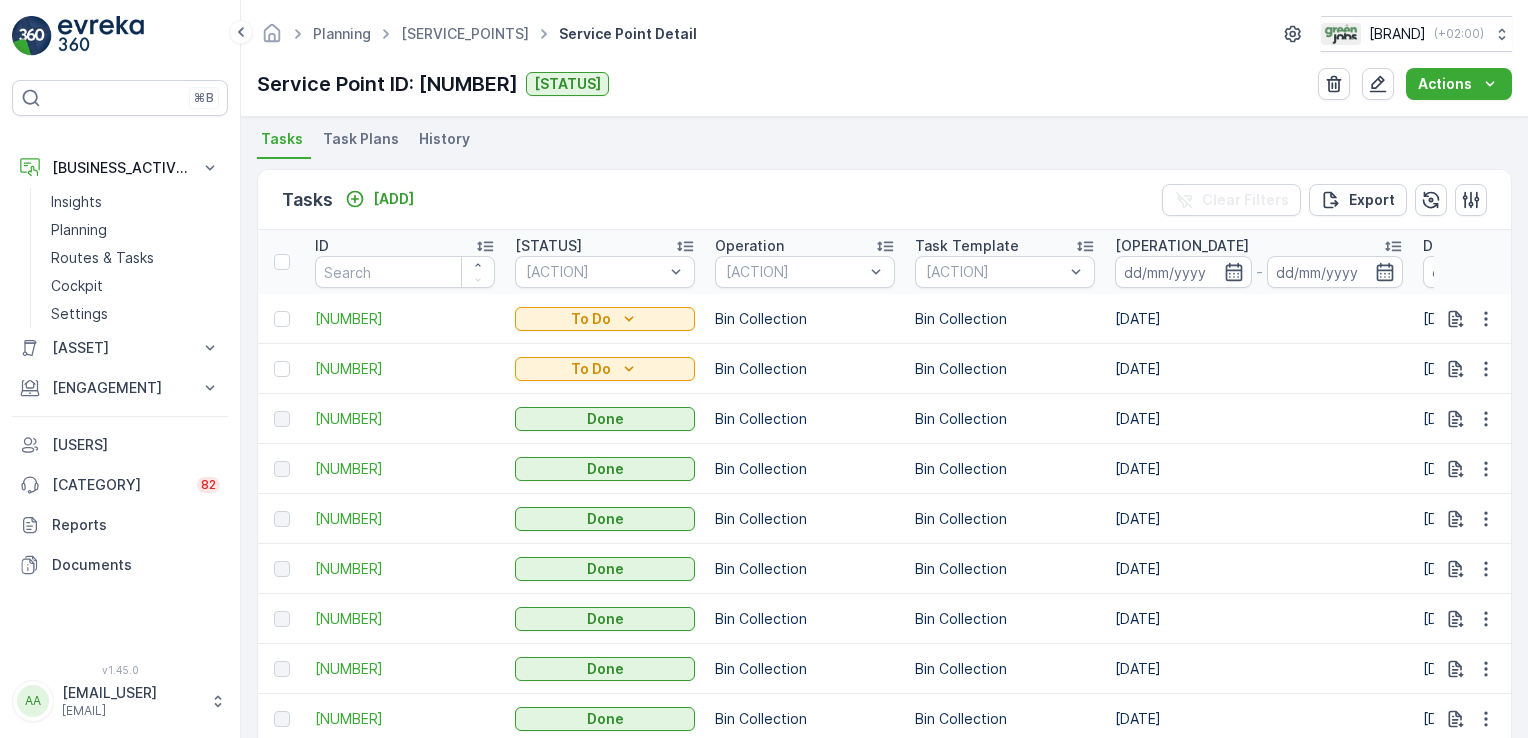 scroll, scrollTop: 632, scrollLeft: 0, axis: vertical 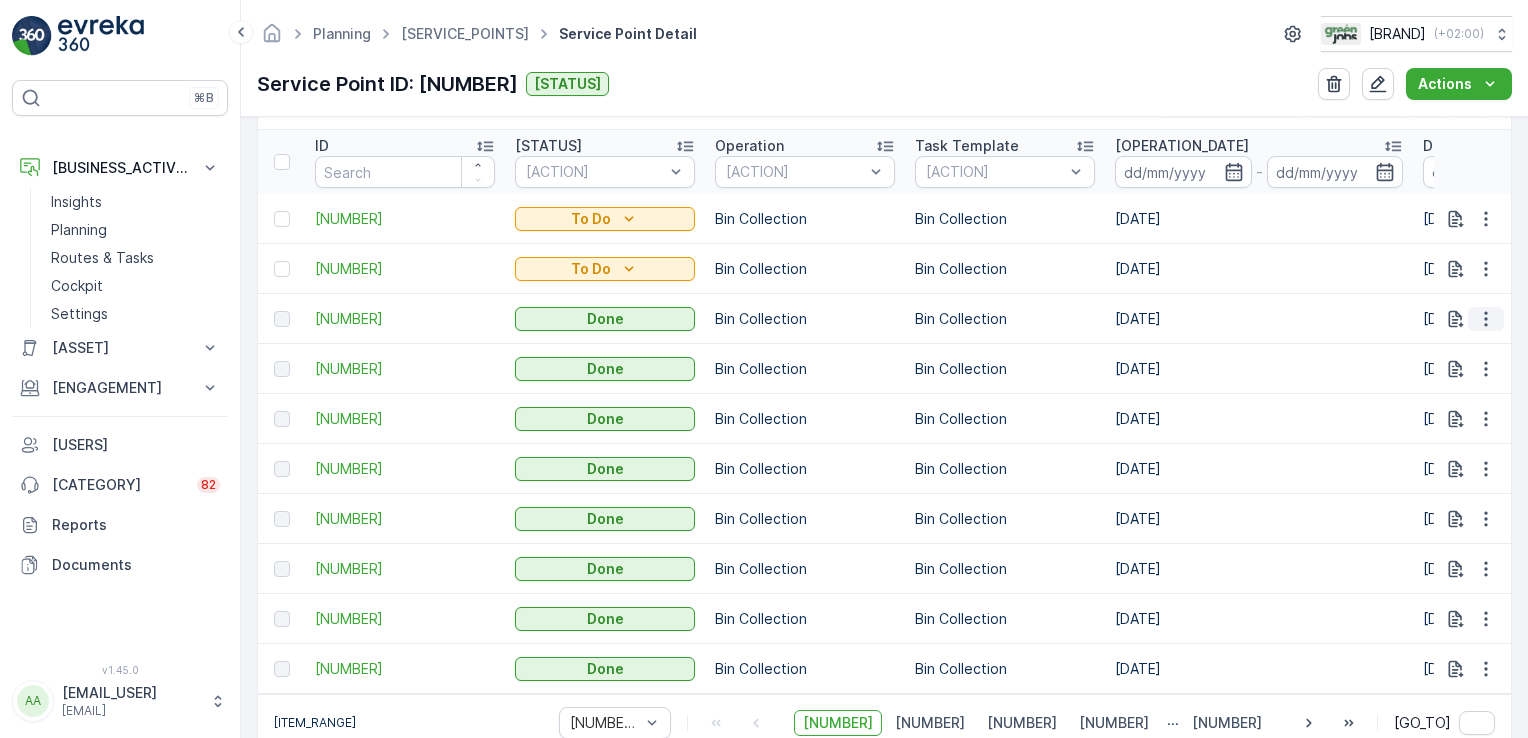 click at bounding box center [1485, 318] 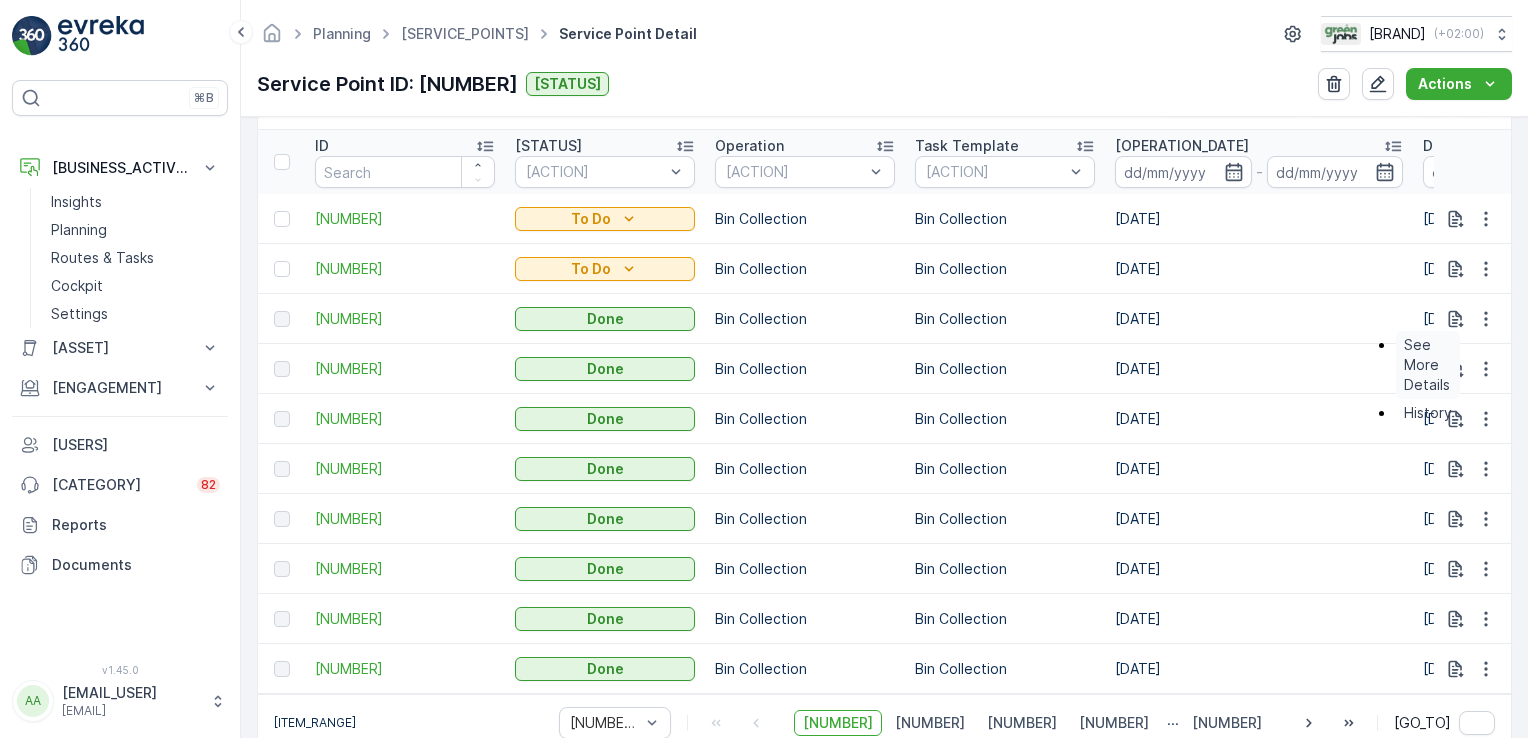 click on "See More Details" at bounding box center (1428, 365) 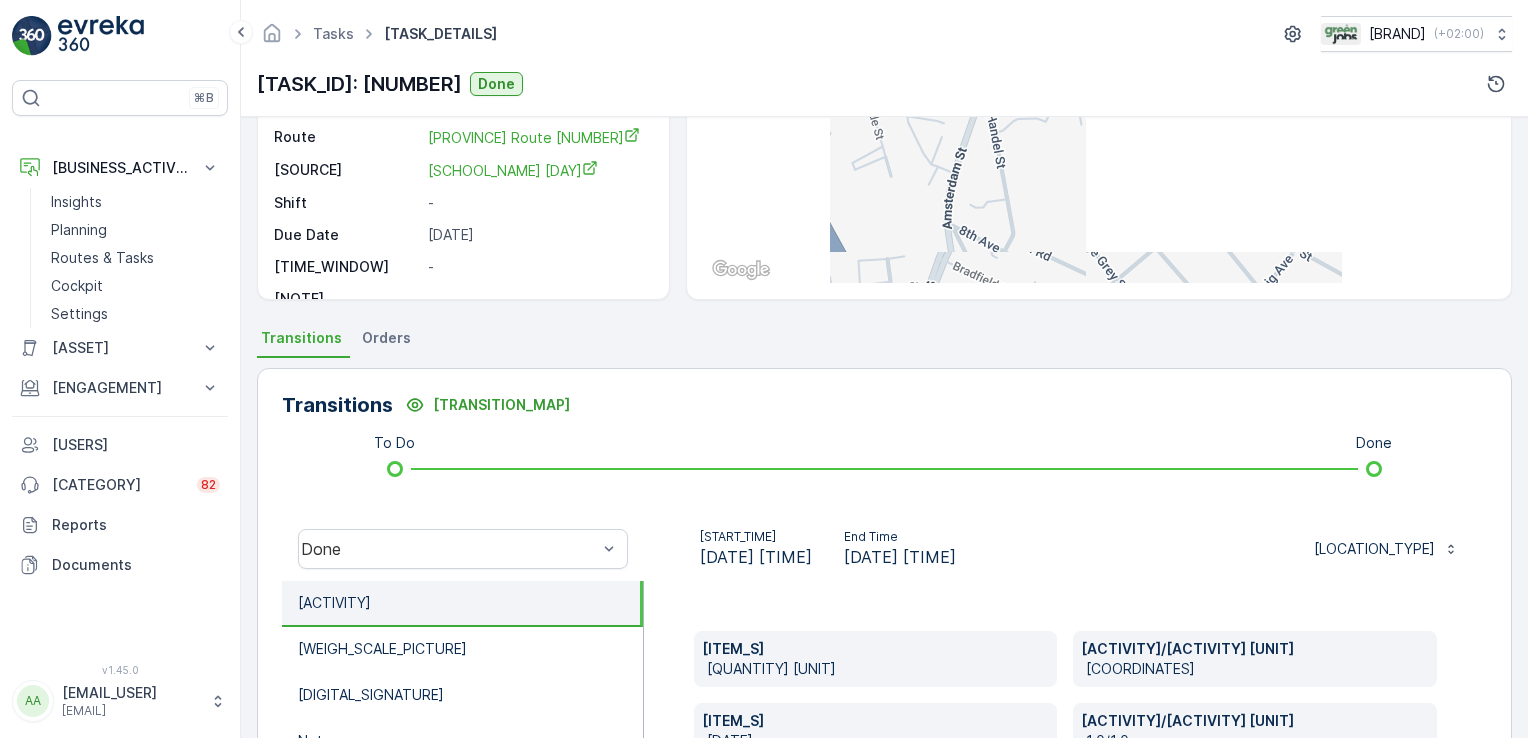scroll, scrollTop: 29, scrollLeft: 0, axis: vertical 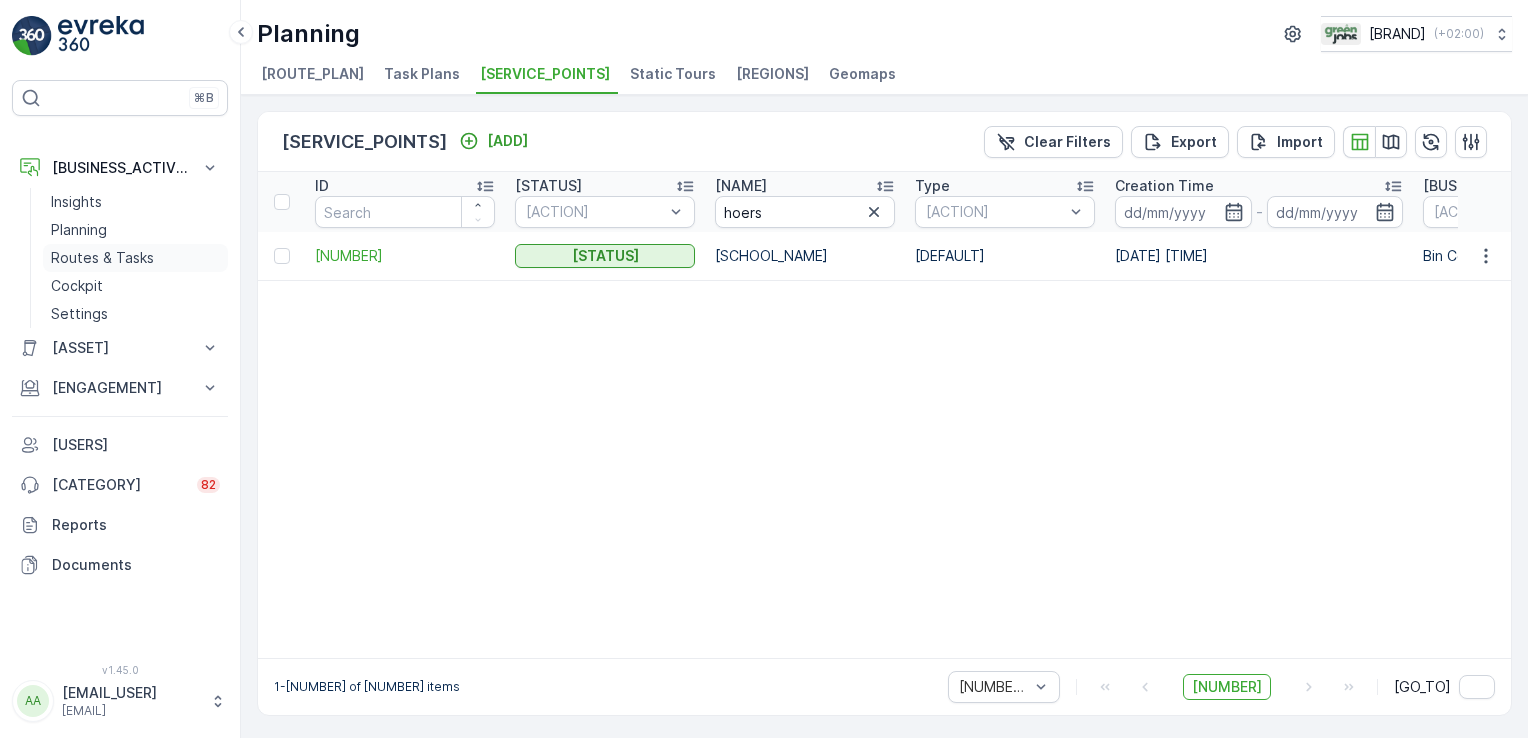 click on "Routes & Tasks" at bounding box center (102, 258) 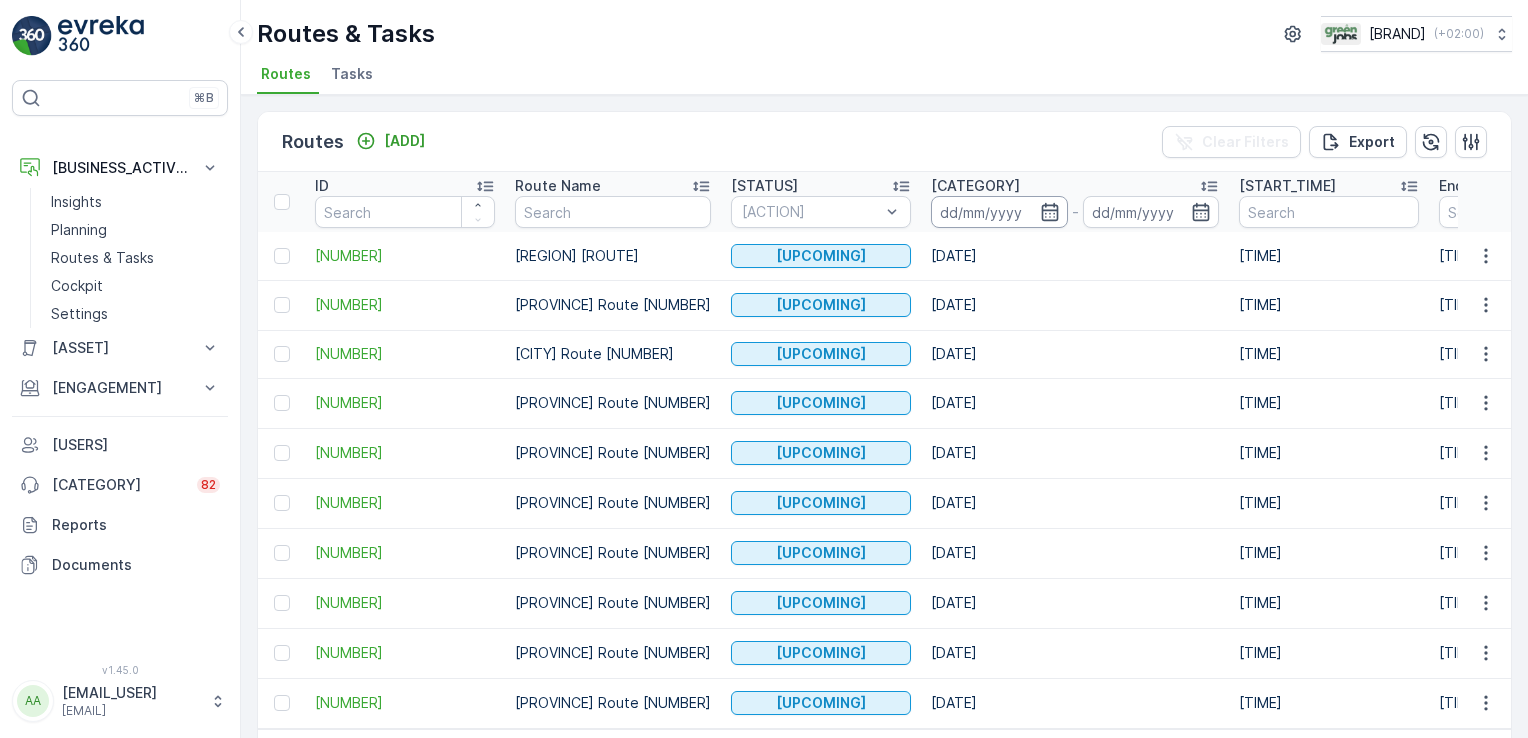 click at bounding box center [999, 212] 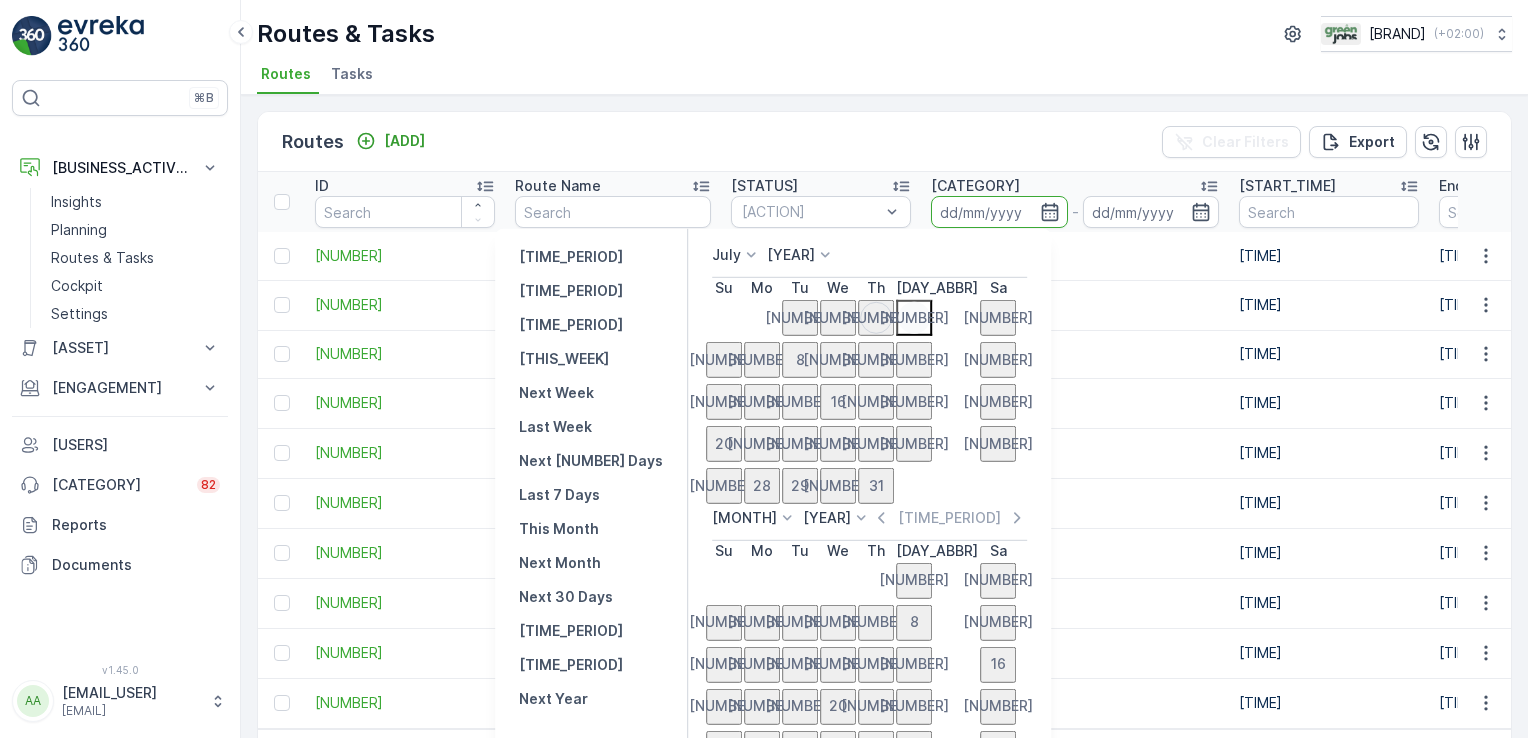click on "[NUMBER]" at bounding box center (914, 318) 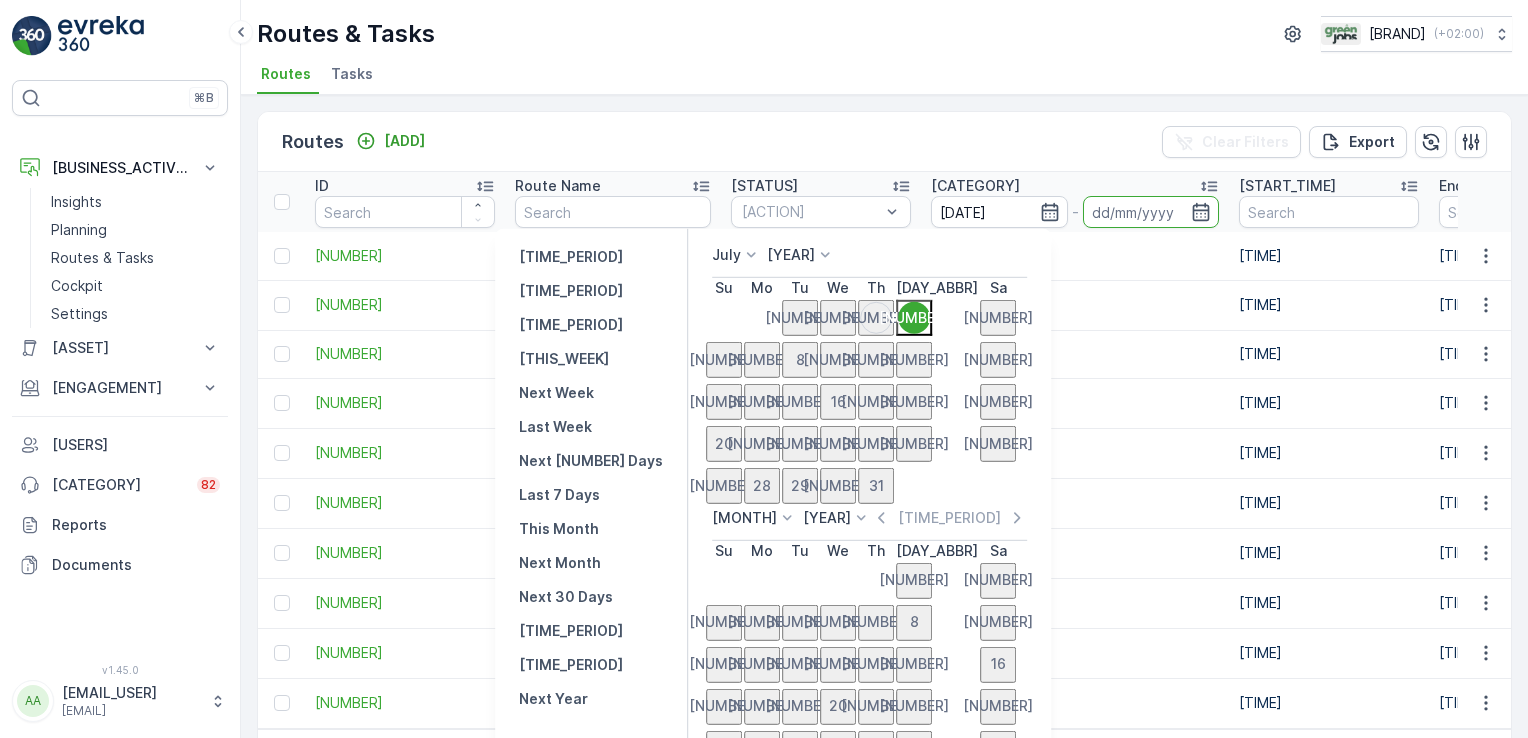 click on "[NUMBER]" at bounding box center (914, 318) 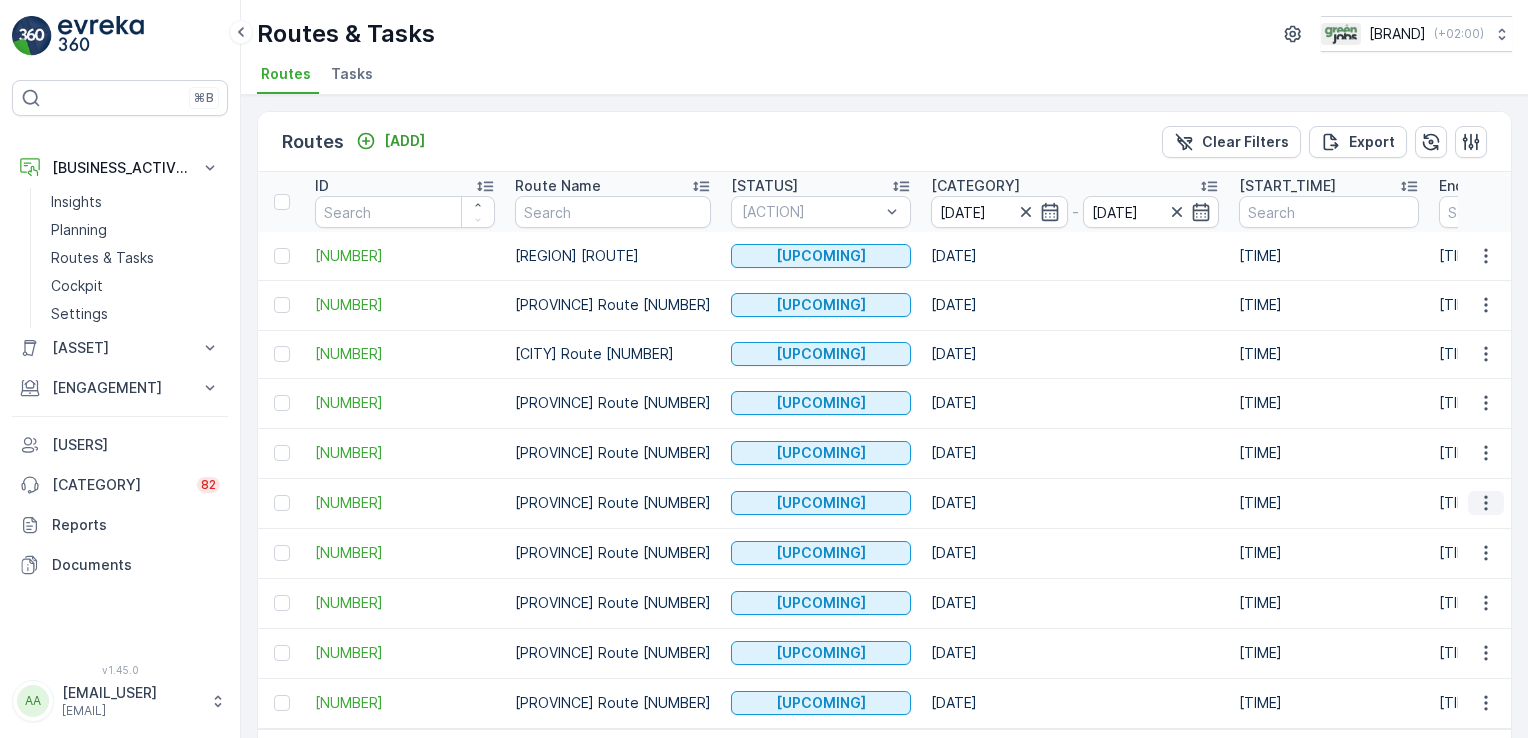 click at bounding box center (1485, 503) 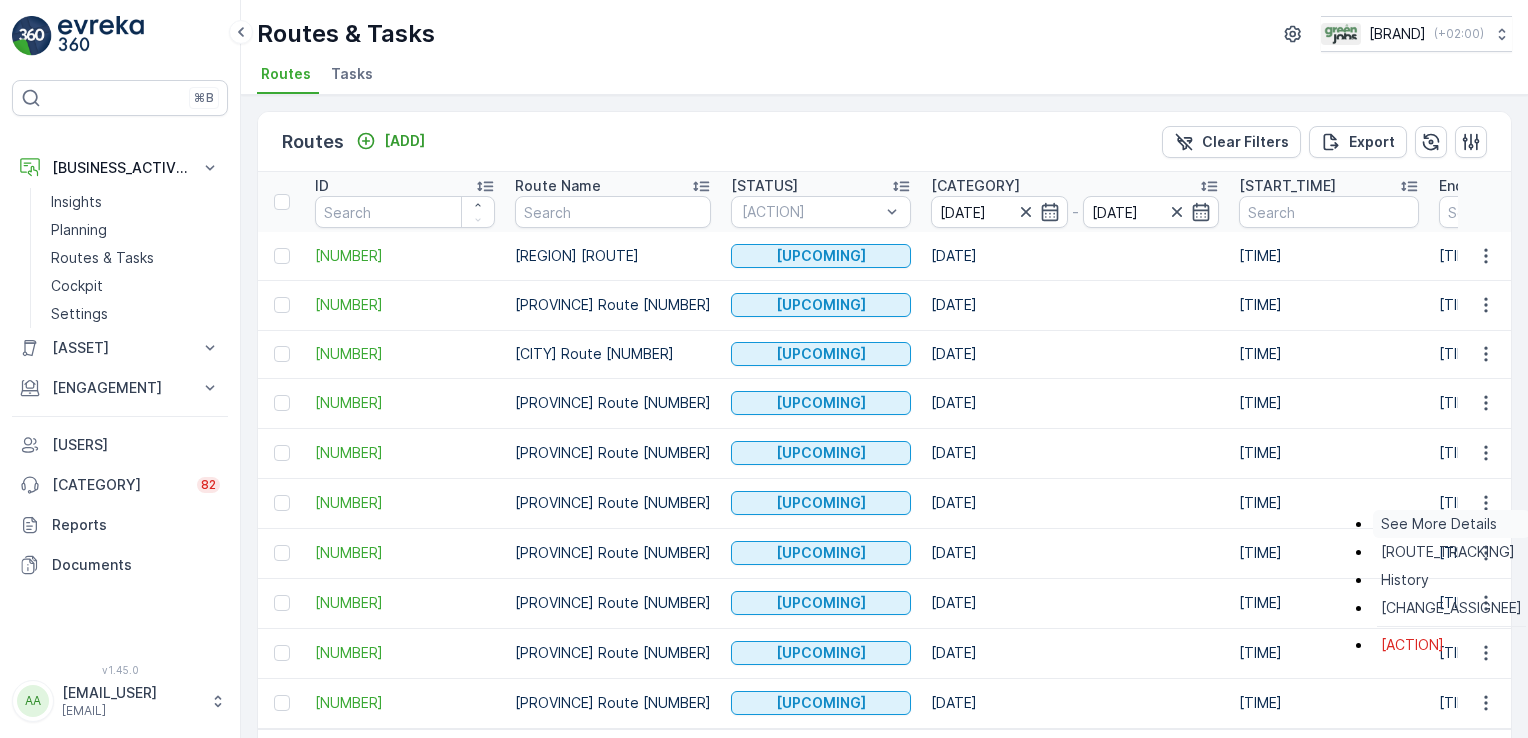 click on "See More Details" at bounding box center [1439, 524] 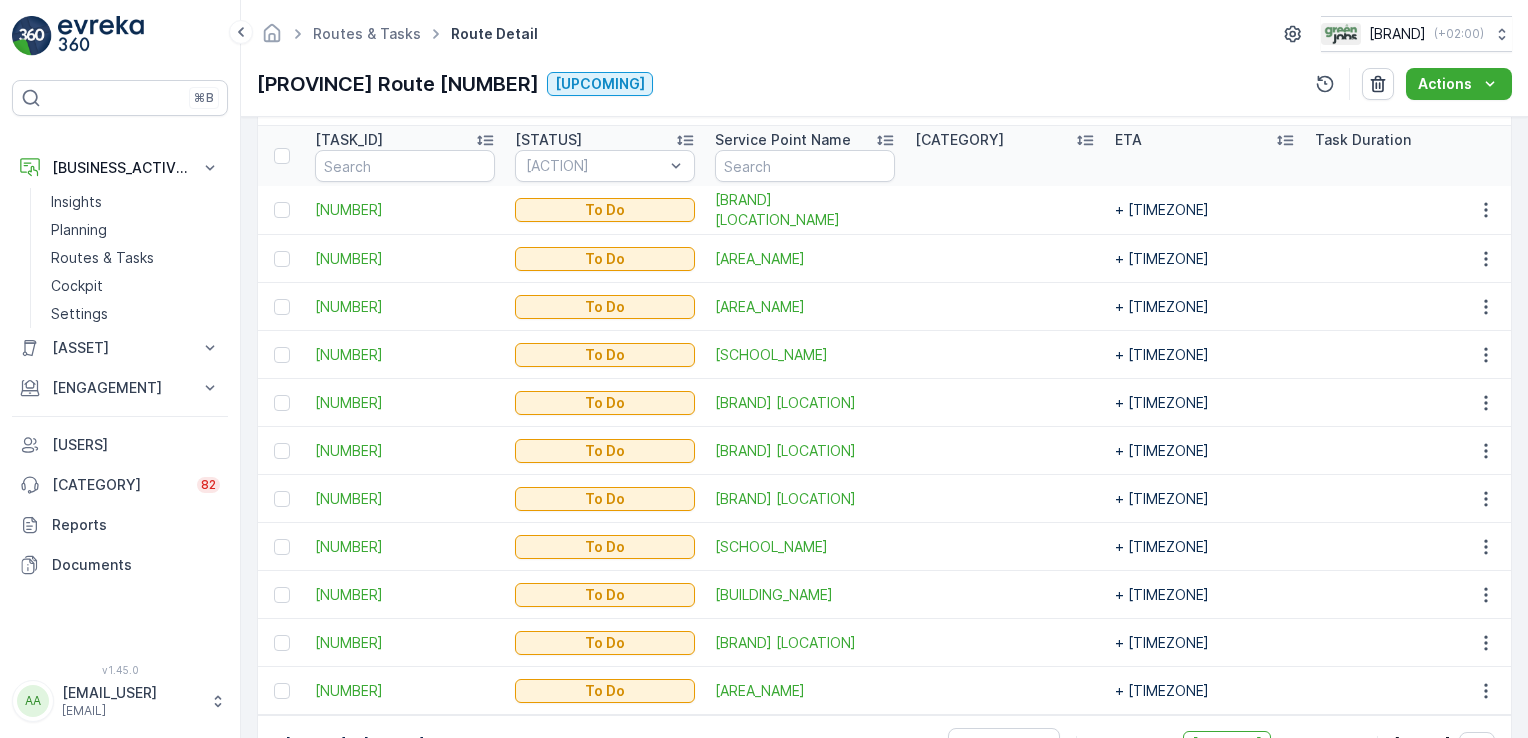 scroll, scrollTop: 604, scrollLeft: 0, axis: vertical 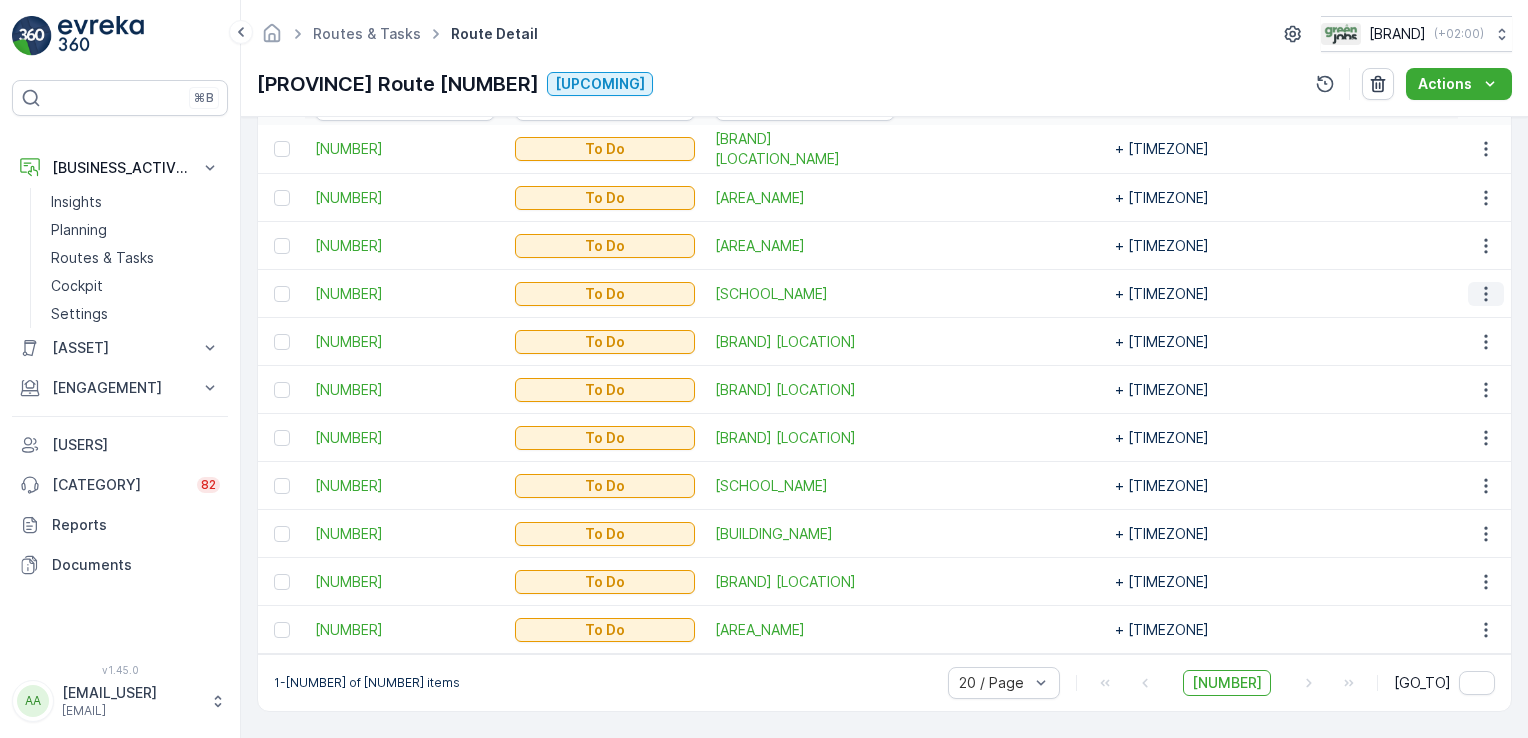 click at bounding box center (1486, 294) 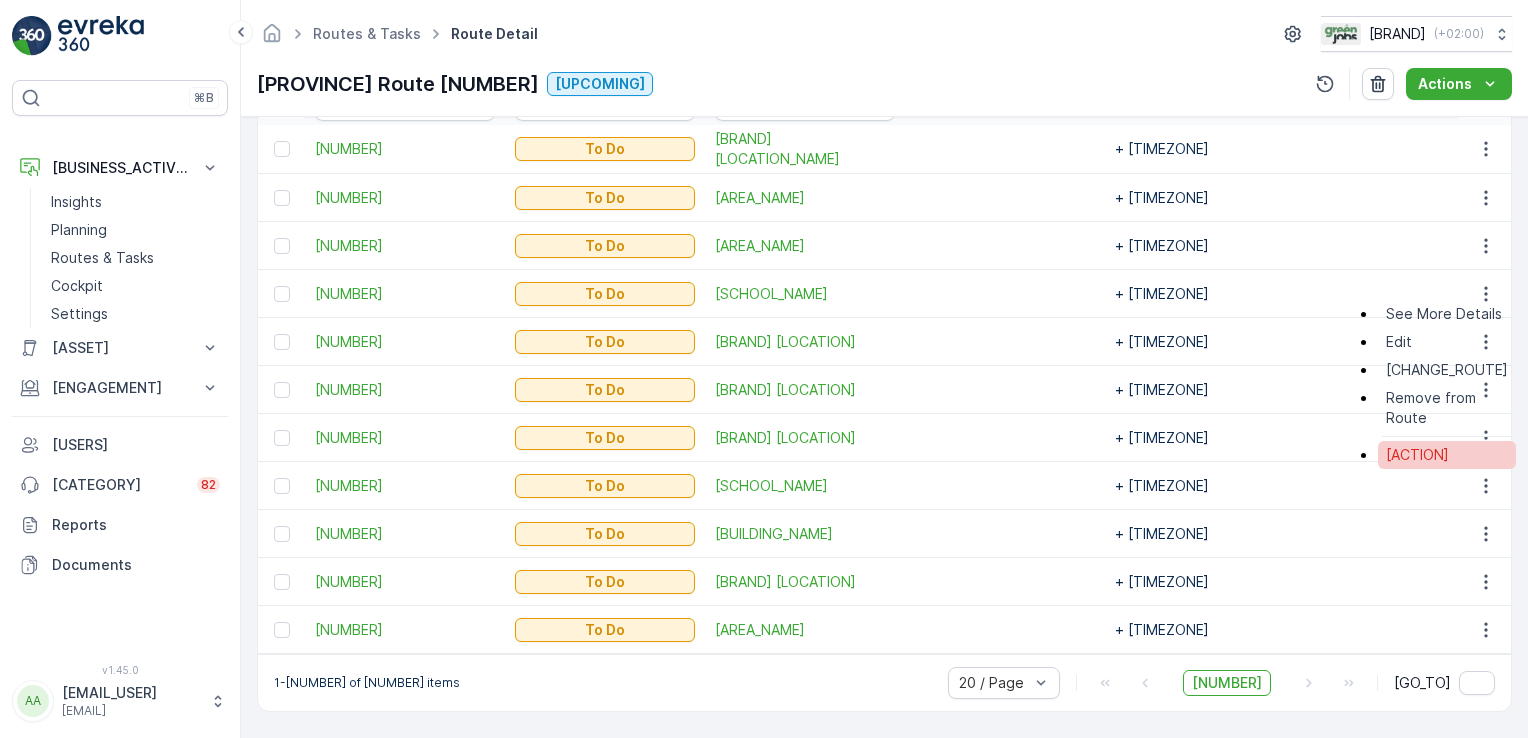 click on "[ACTION]" at bounding box center [1417, 455] 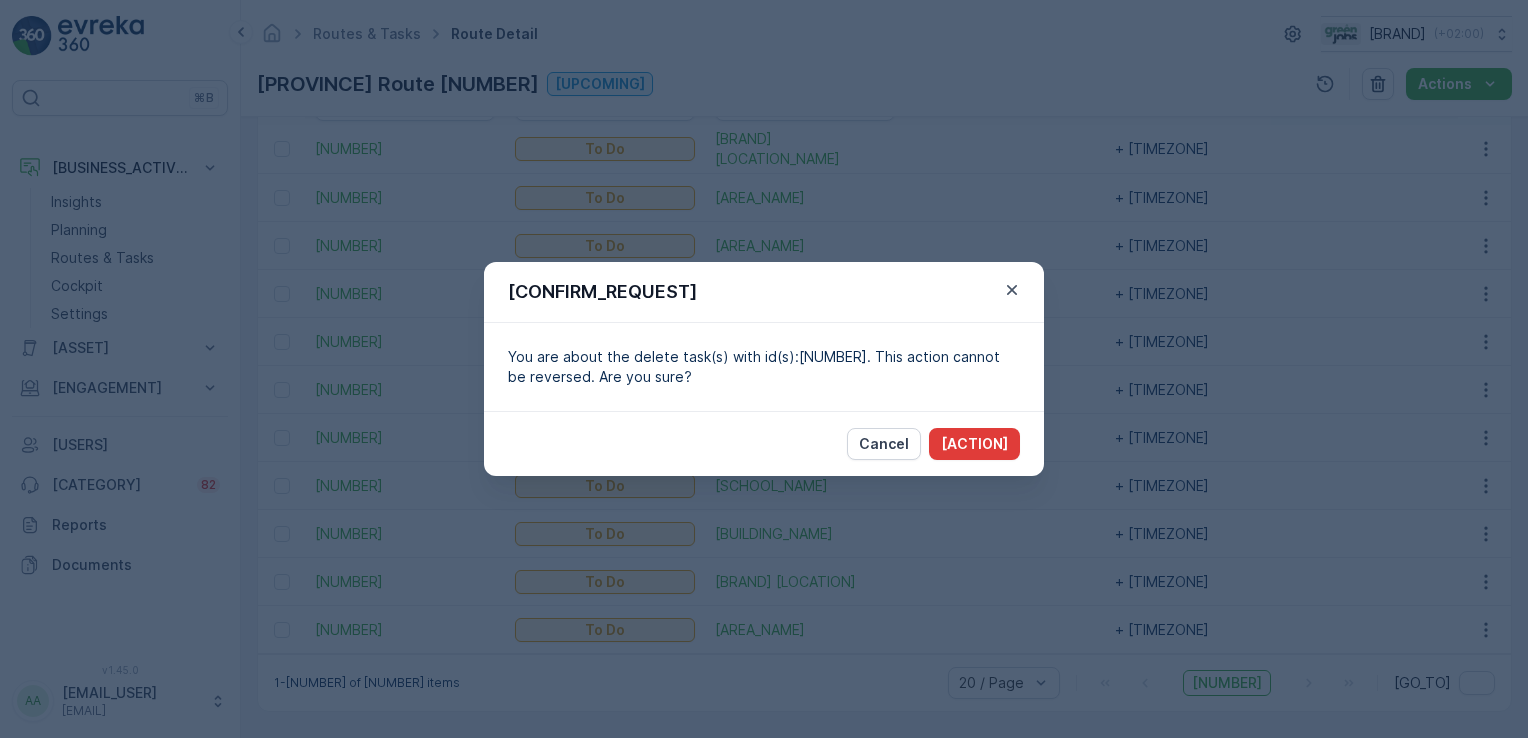 click on "[ACTION]" at bounding box center (974, 444) 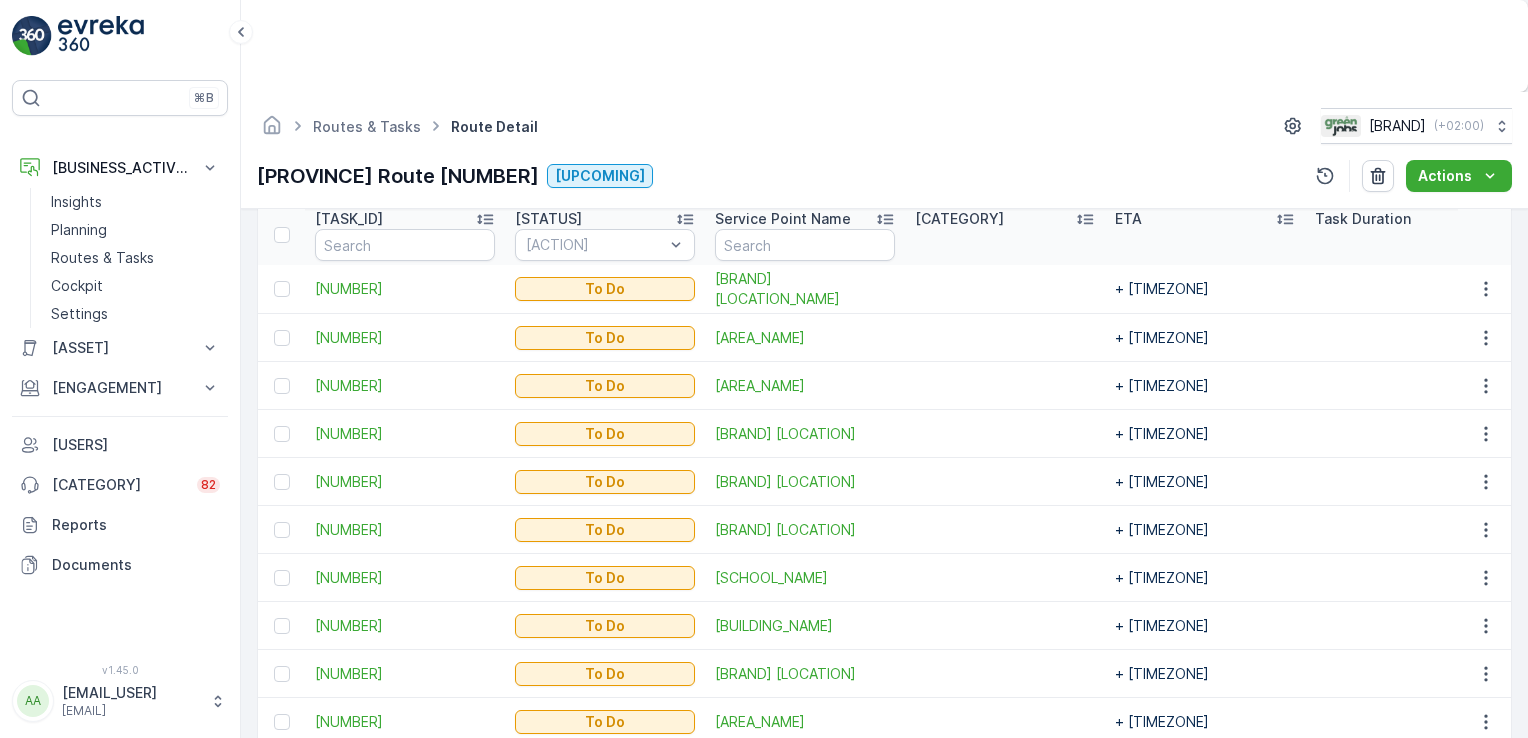 scroll, scrollTop: 556, scrollLeft: 0, axis: vertical 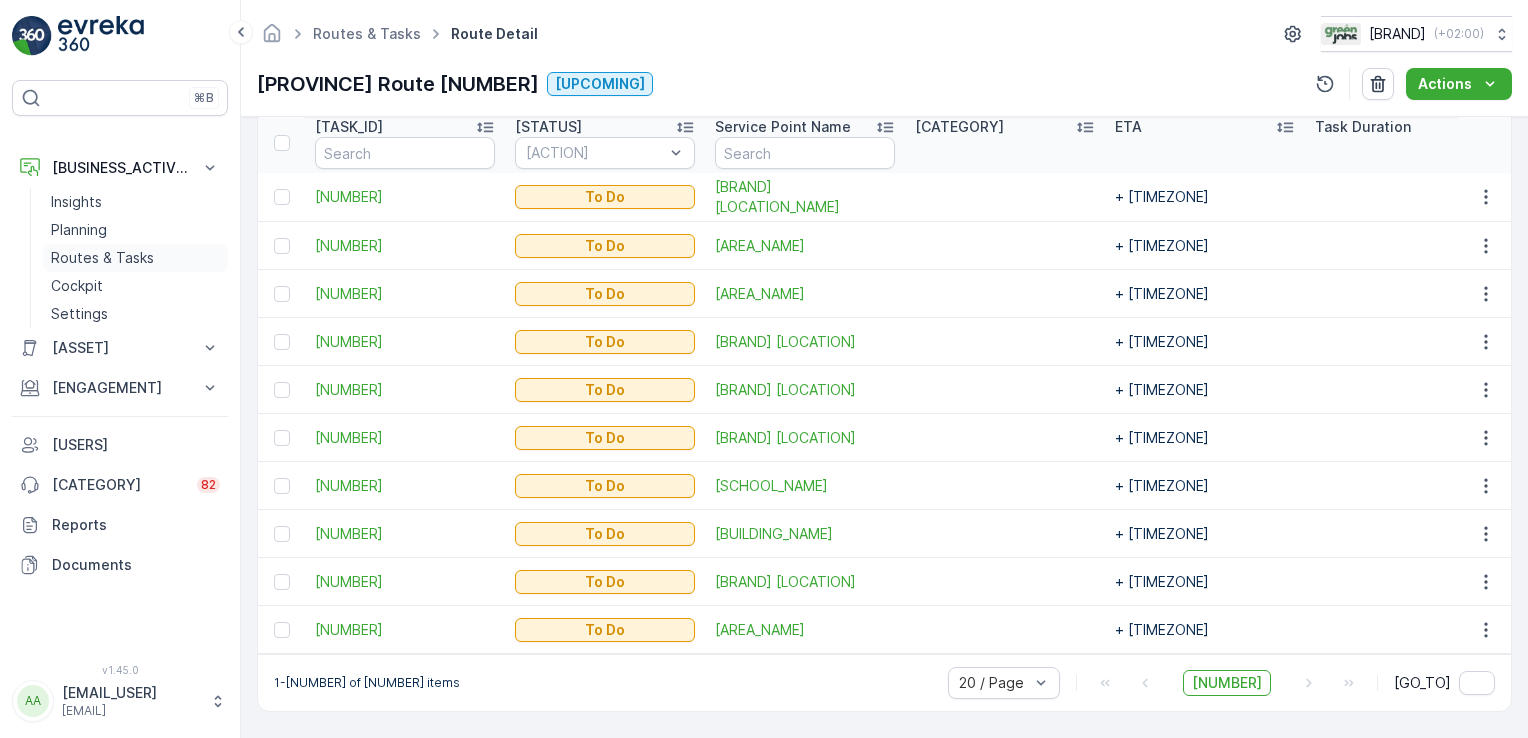 click on "Routes & Tasks" at bounding box center [102, 258] 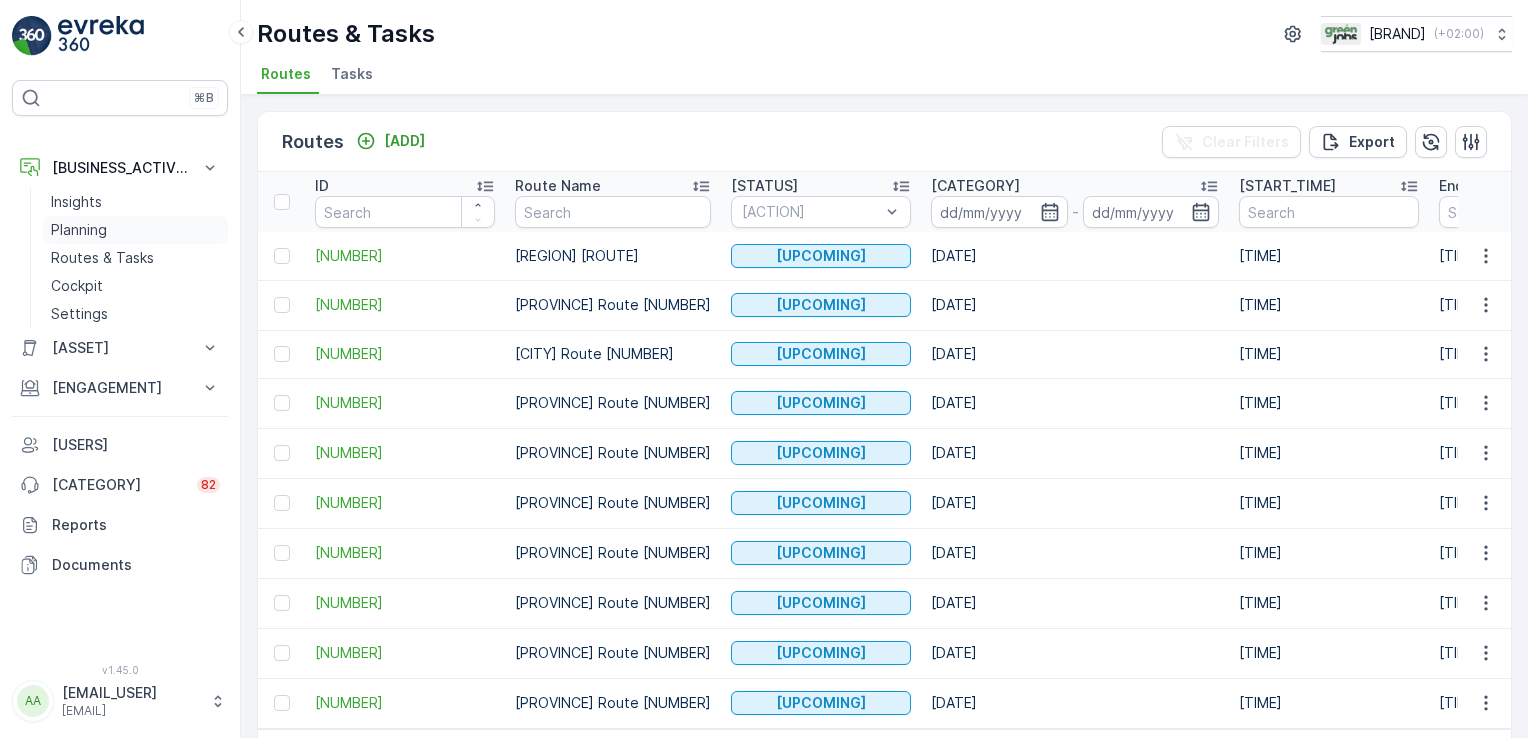 click on "Planning" at bounding box center (79, 230) 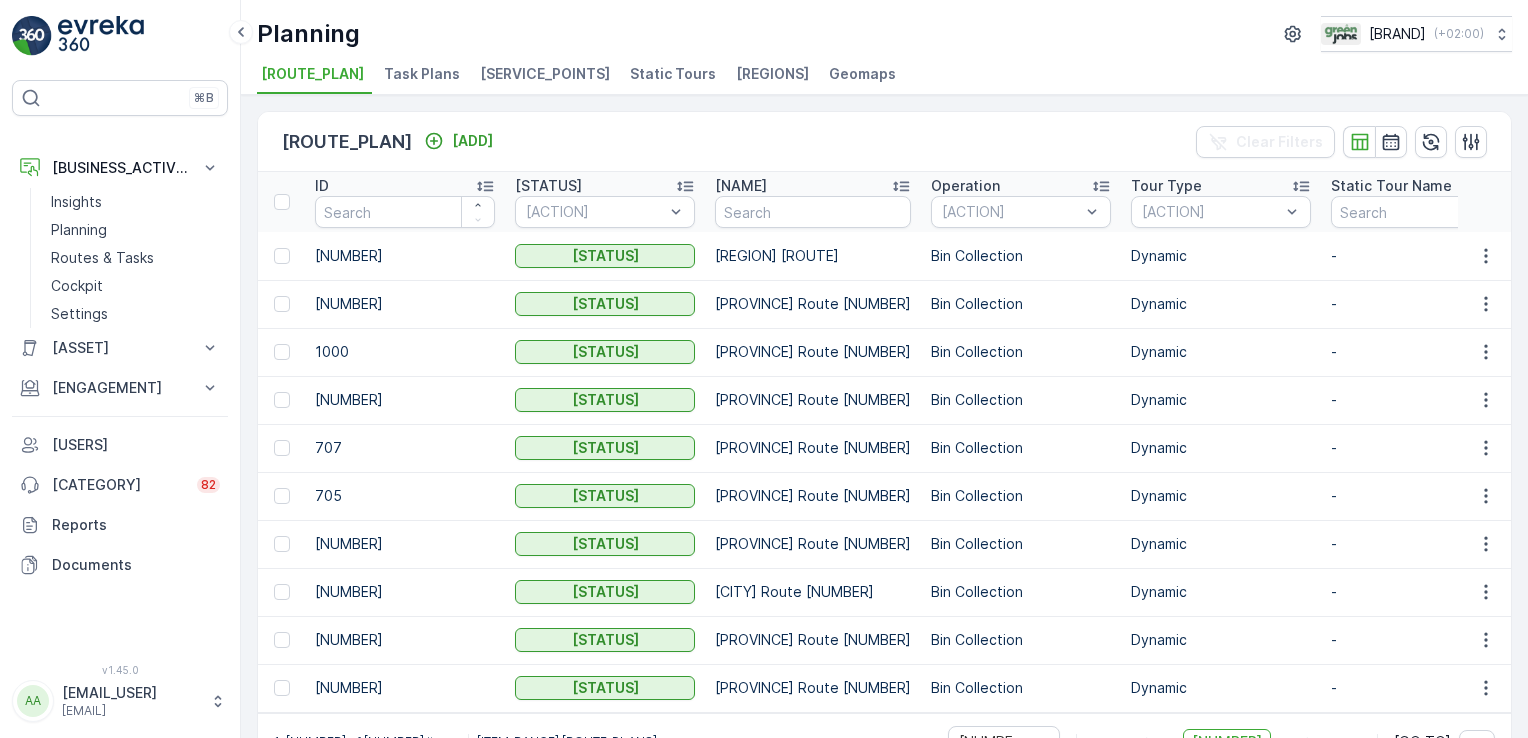 click on "Task Plans" at bounding box center [422, 74] 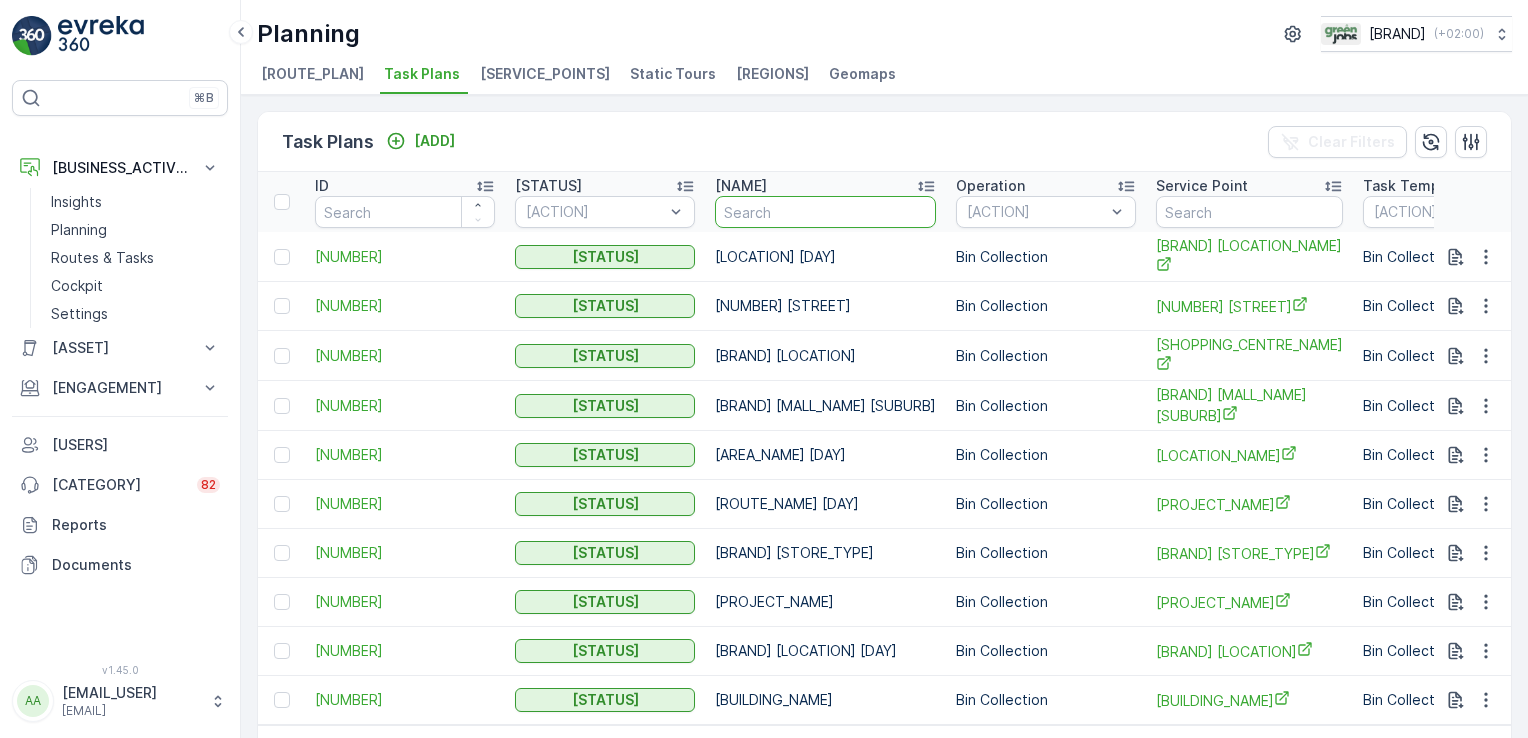 click at bounding box center (825, 212) 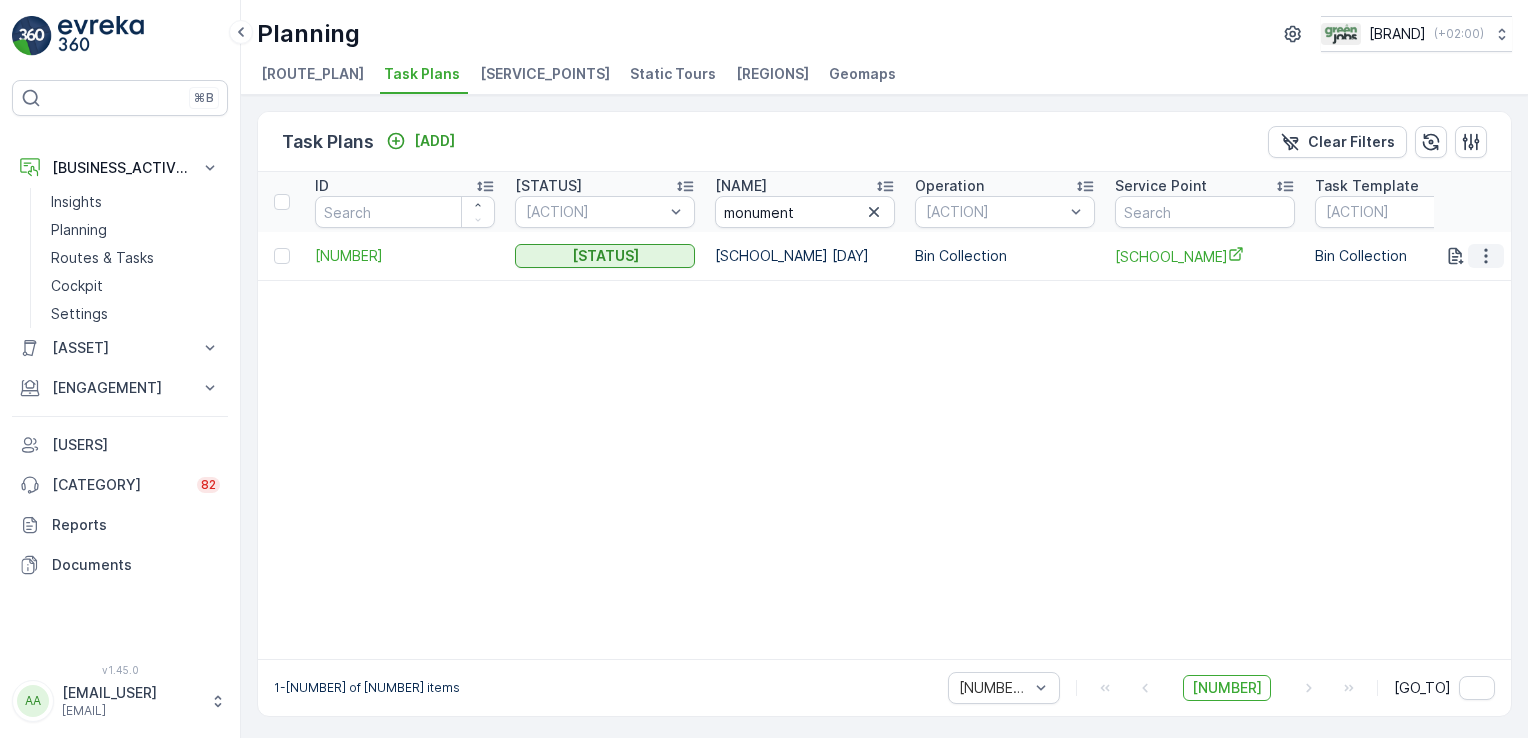 click at bounding box center [1486, 256] 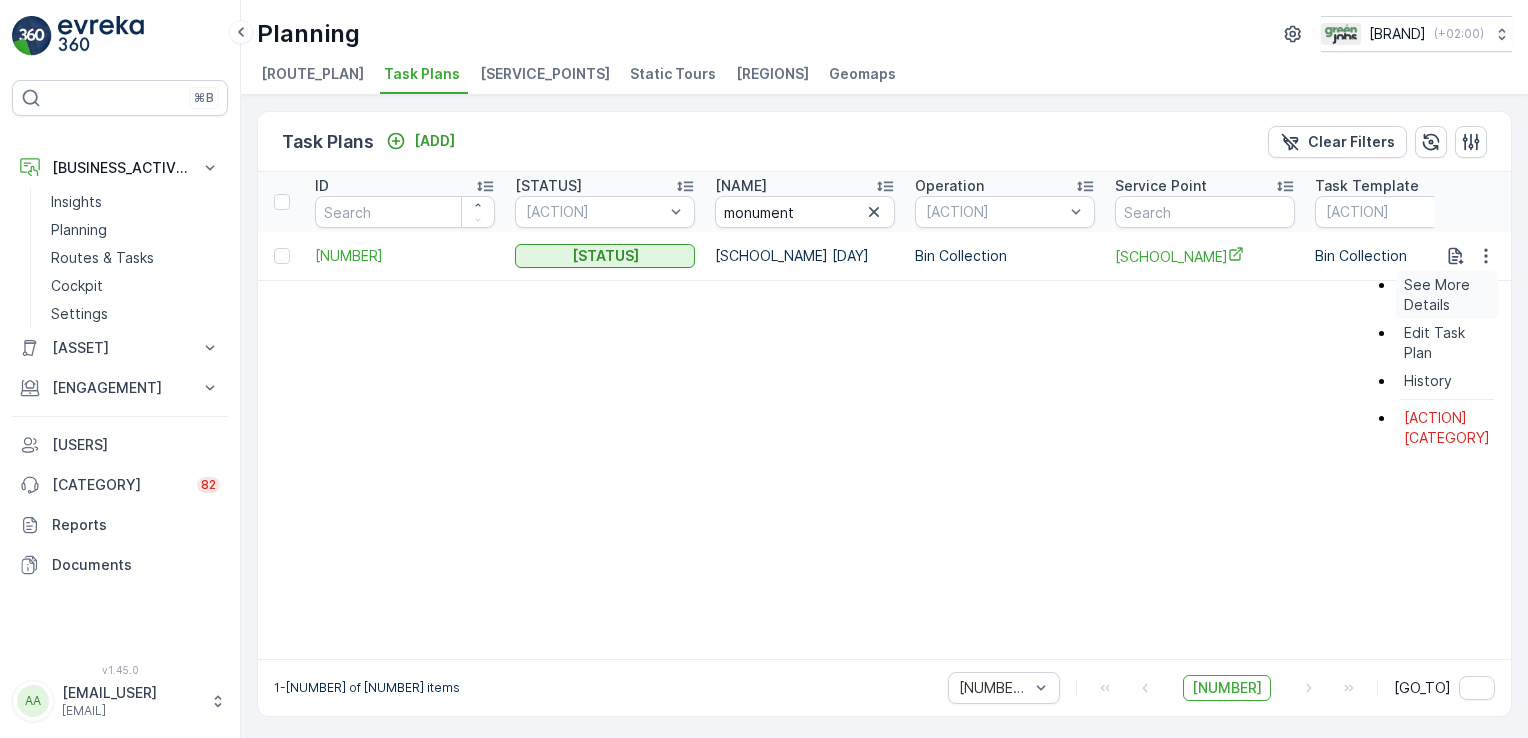click on "See More Details" at bounding box center [1447, 295] 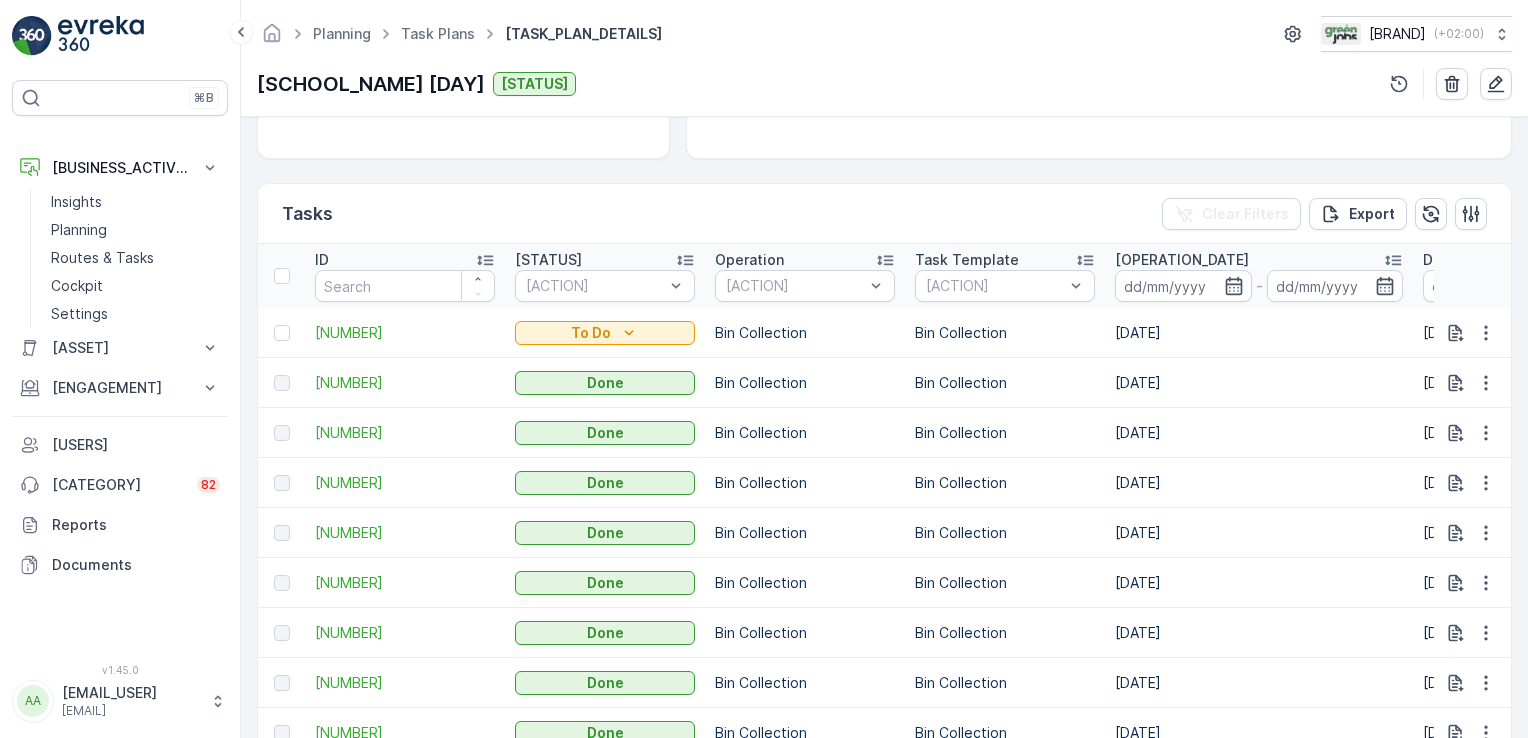 scroll, scrollTop: 485, scrollLeft: 0, axis: vertical 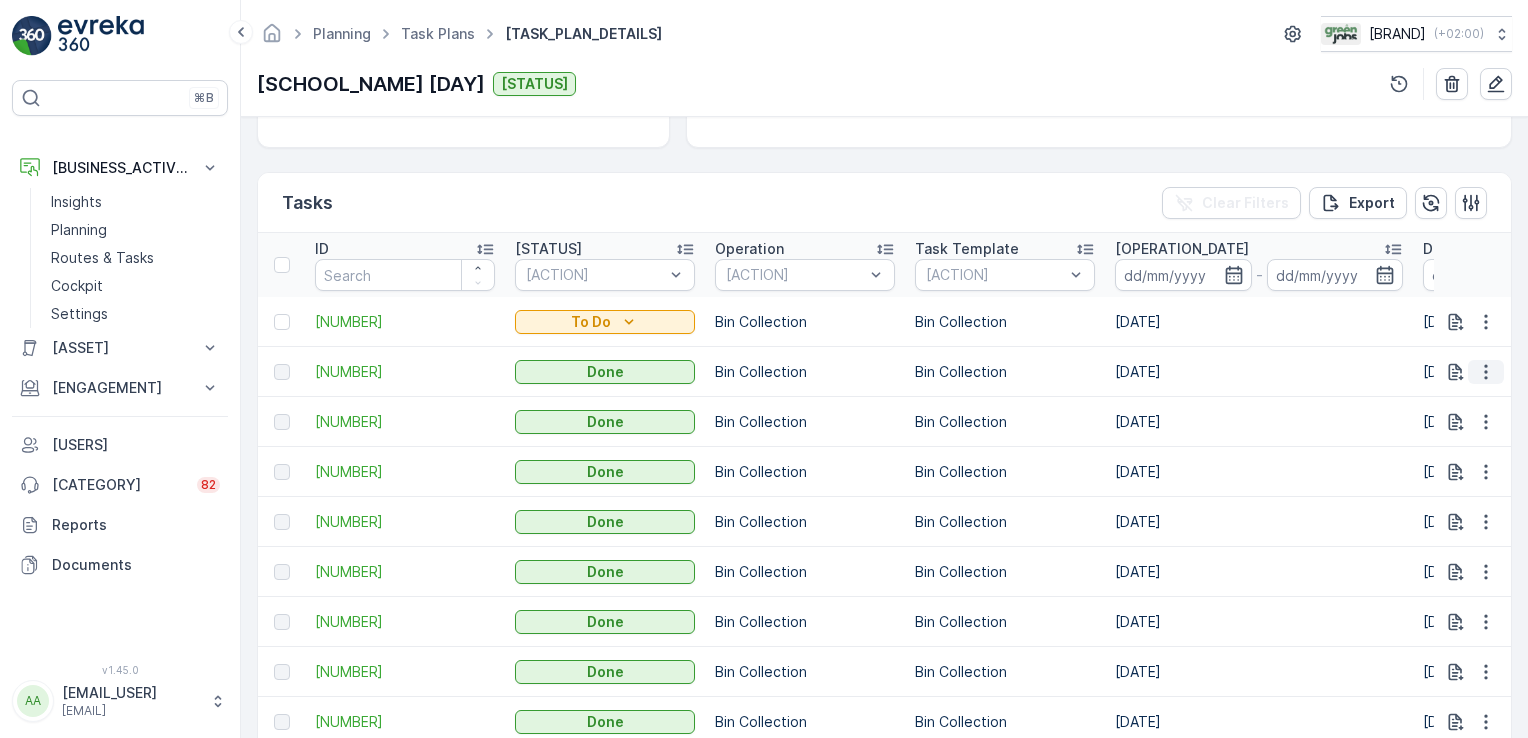 click at bounding box center [1486, 372] 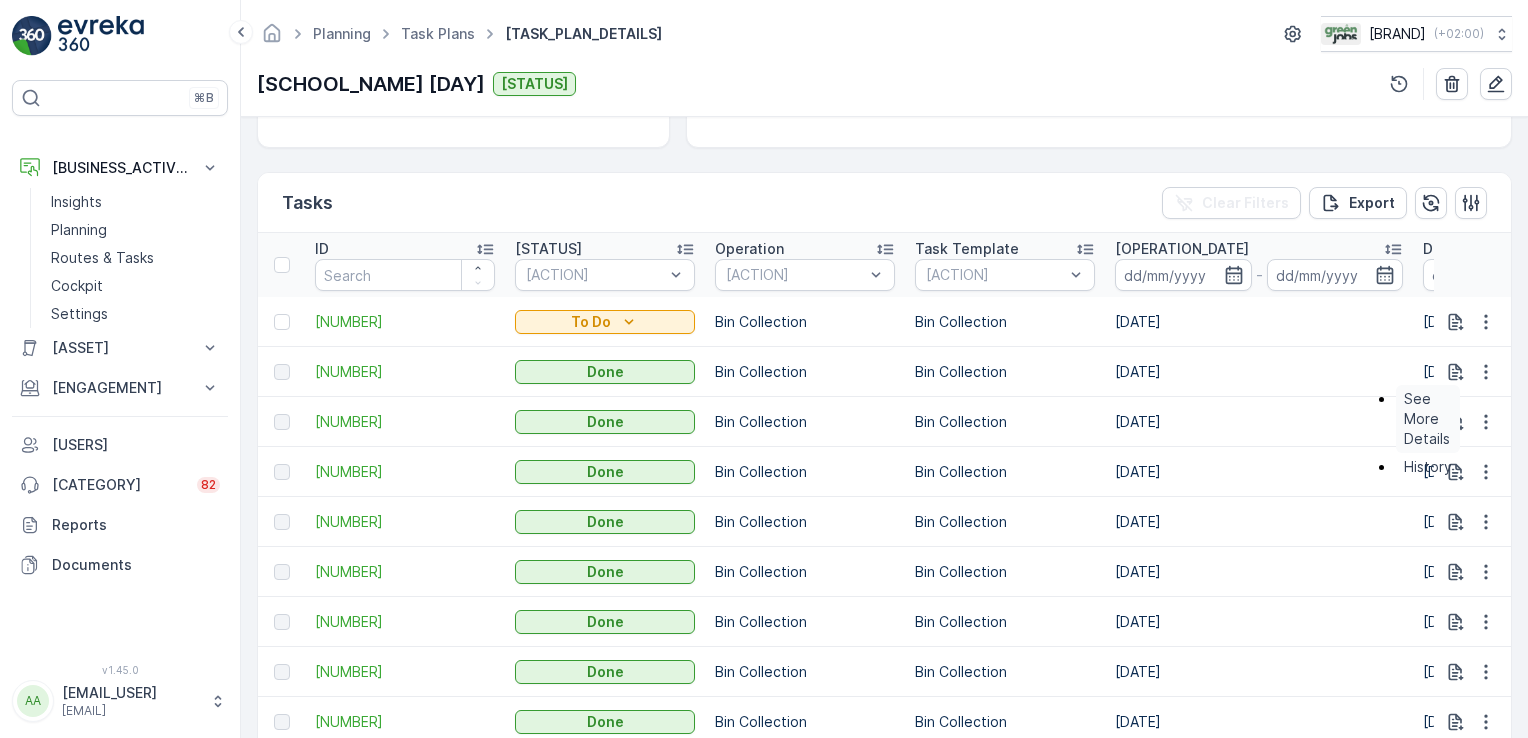 click on "See More Details" at bounding box center [1428, 419] 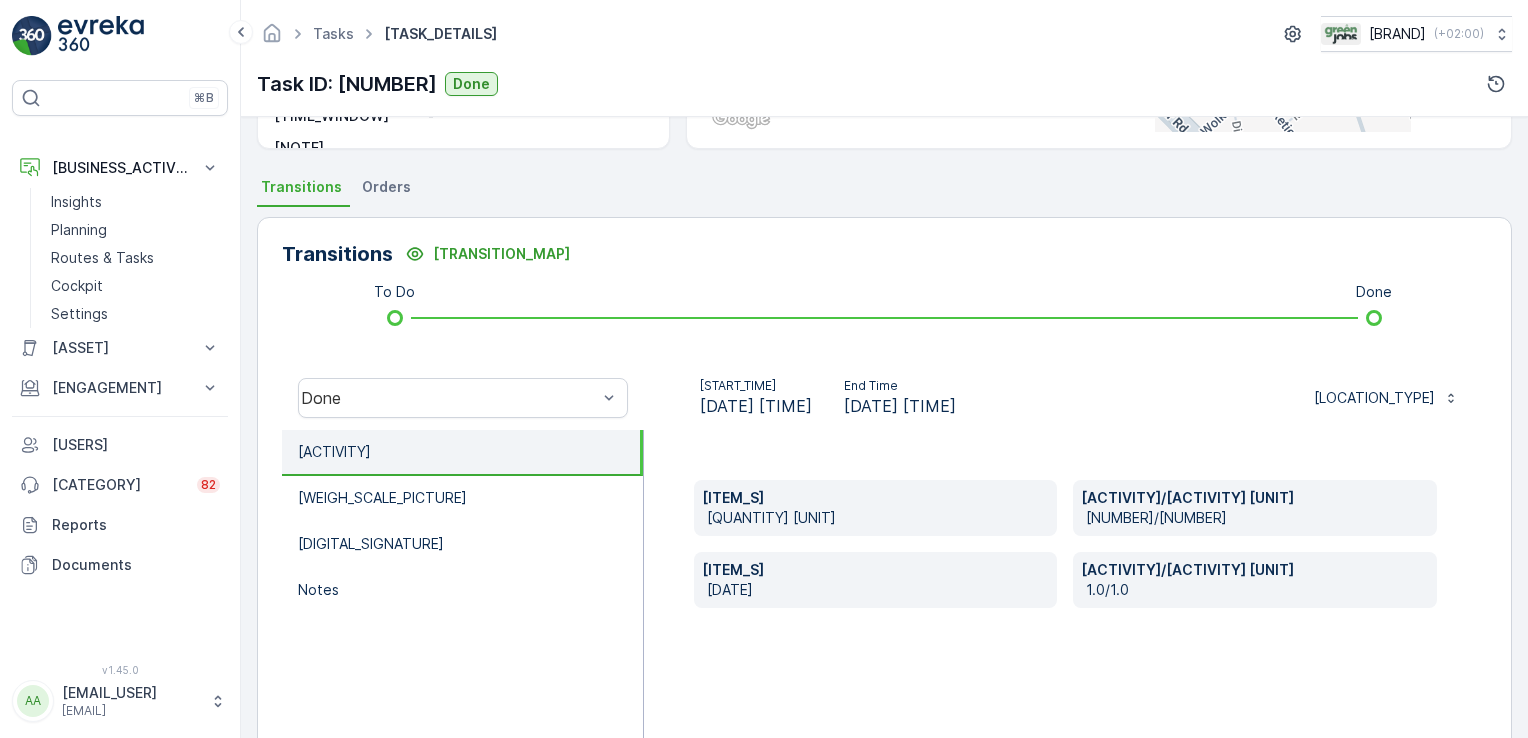 scroll, scrollTop: 0, scrollLeft: 0, axis: both 